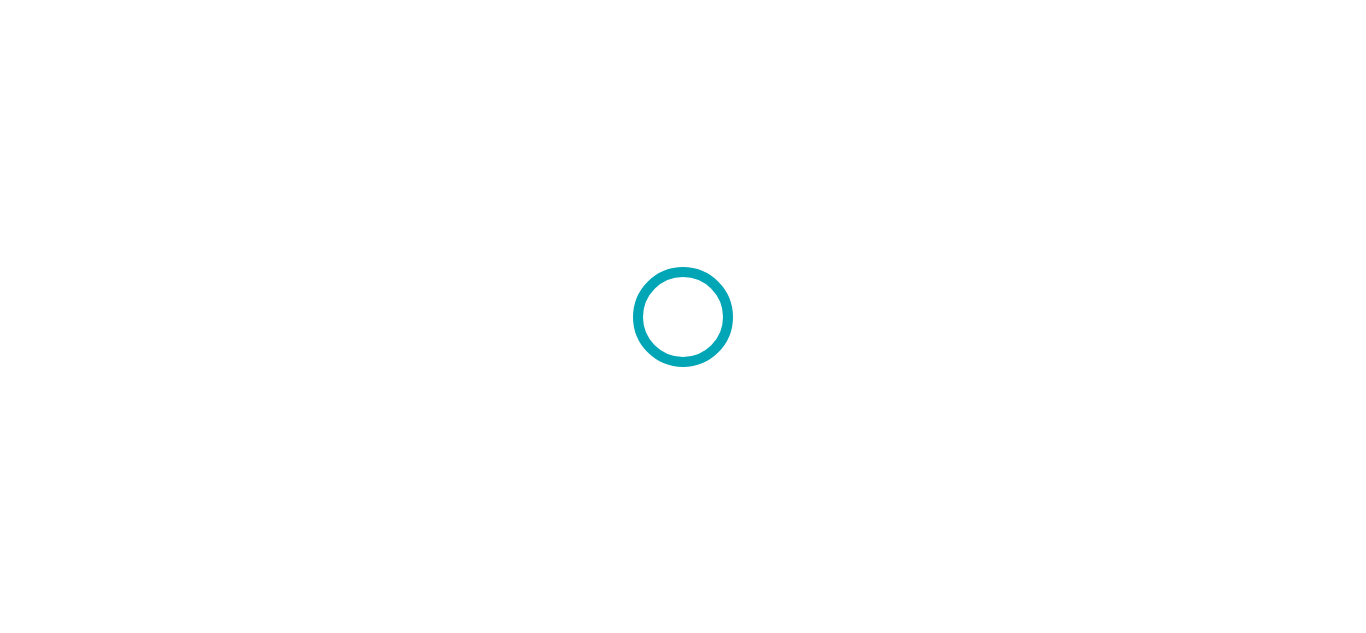 scroll, scrollTop: 0, scrollLeft: 0, axis: both 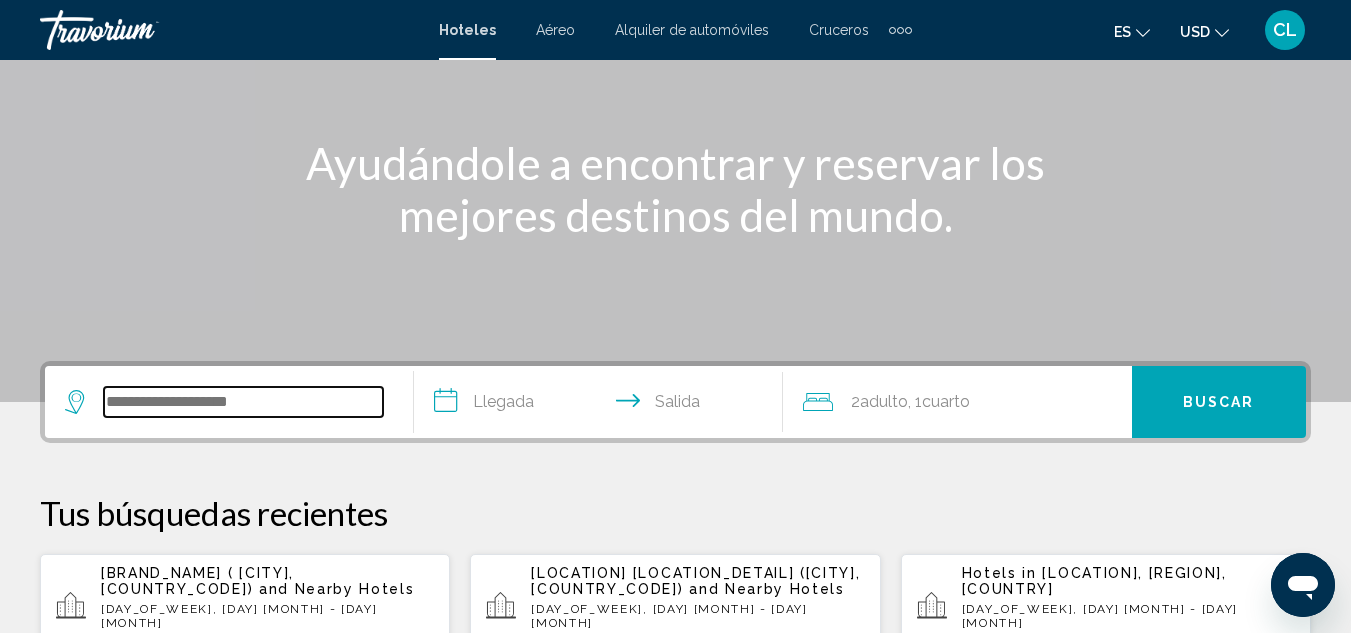 click at bounding box center [243, 402] 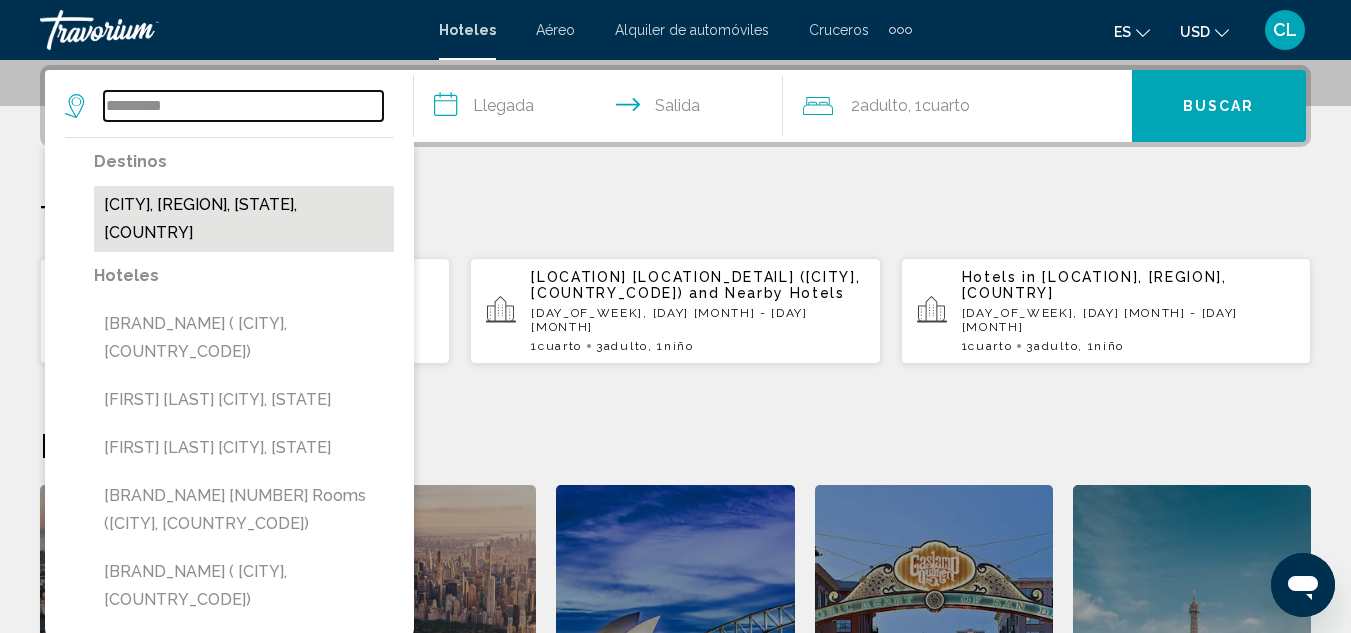 type on "*********" 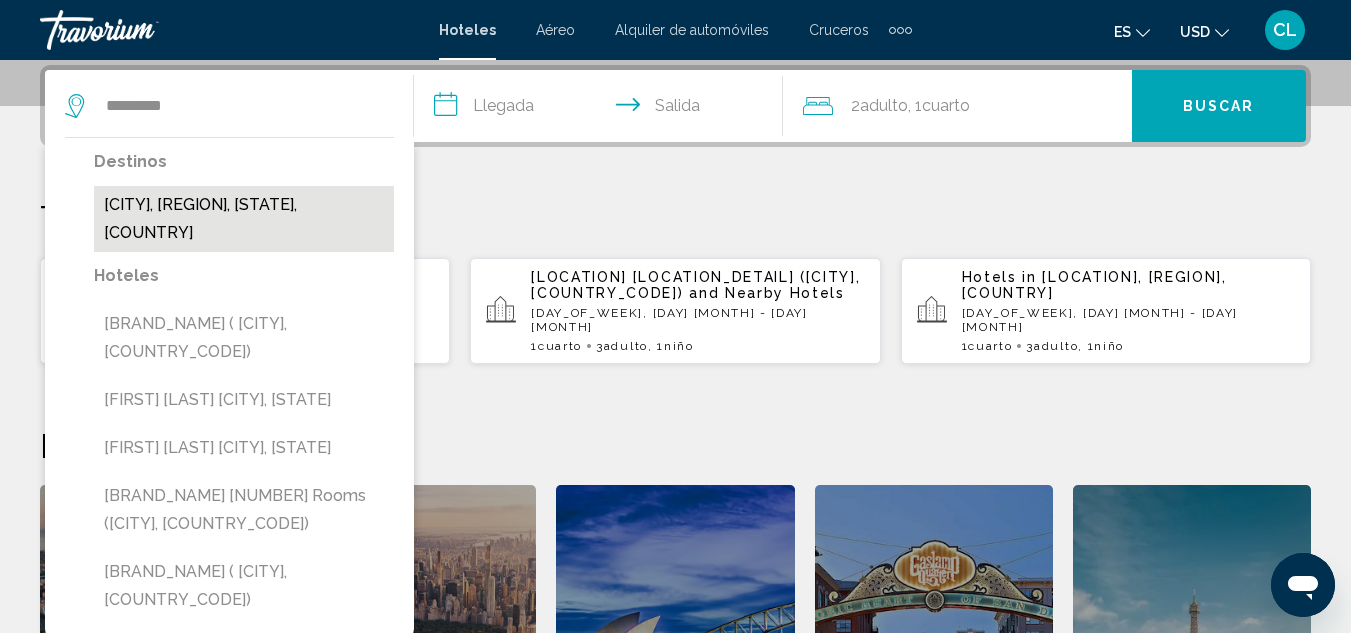 click on "[CITY], [REGION], [STATE], [COUNTRY]" at bounding box center (244, 219) 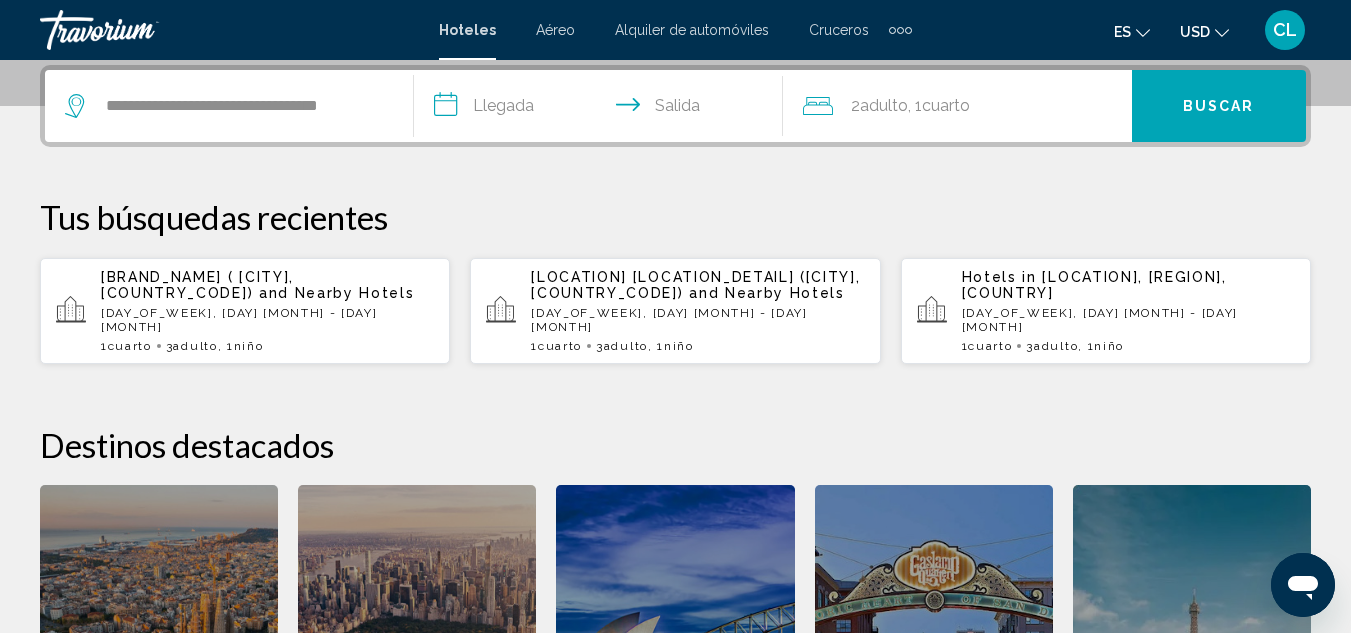 click on "**********" at bounding box center [602, 109] 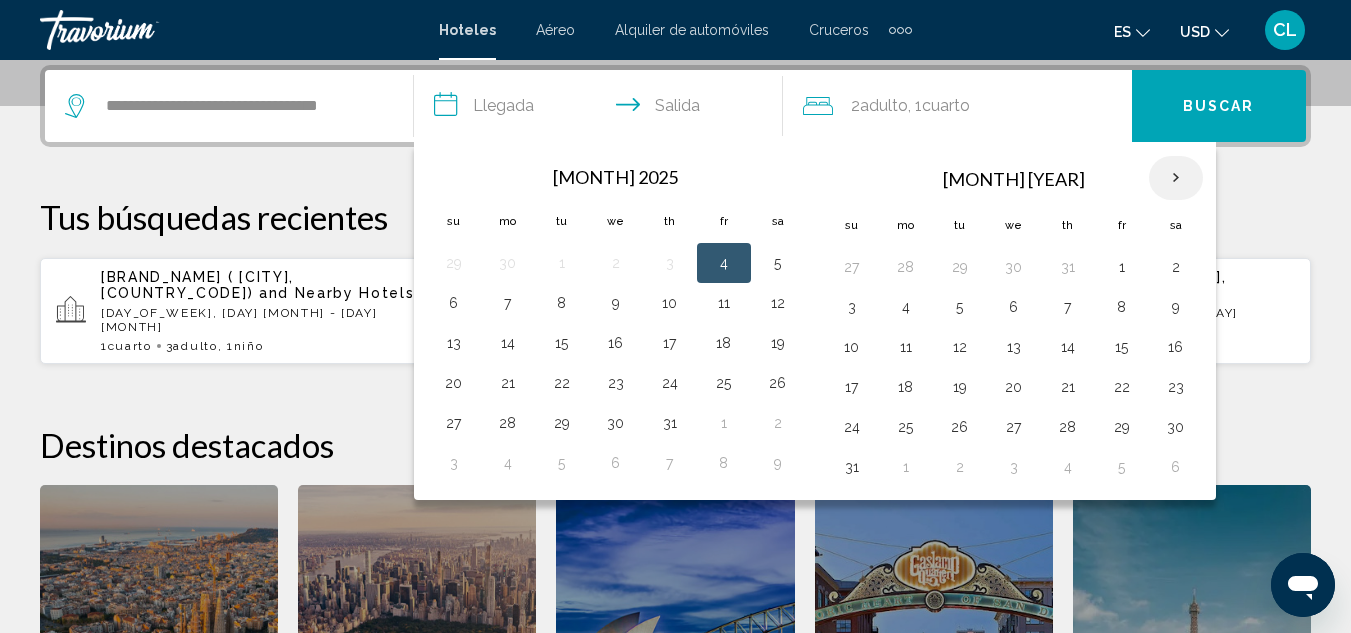 click at bounding box center (1176, 178) 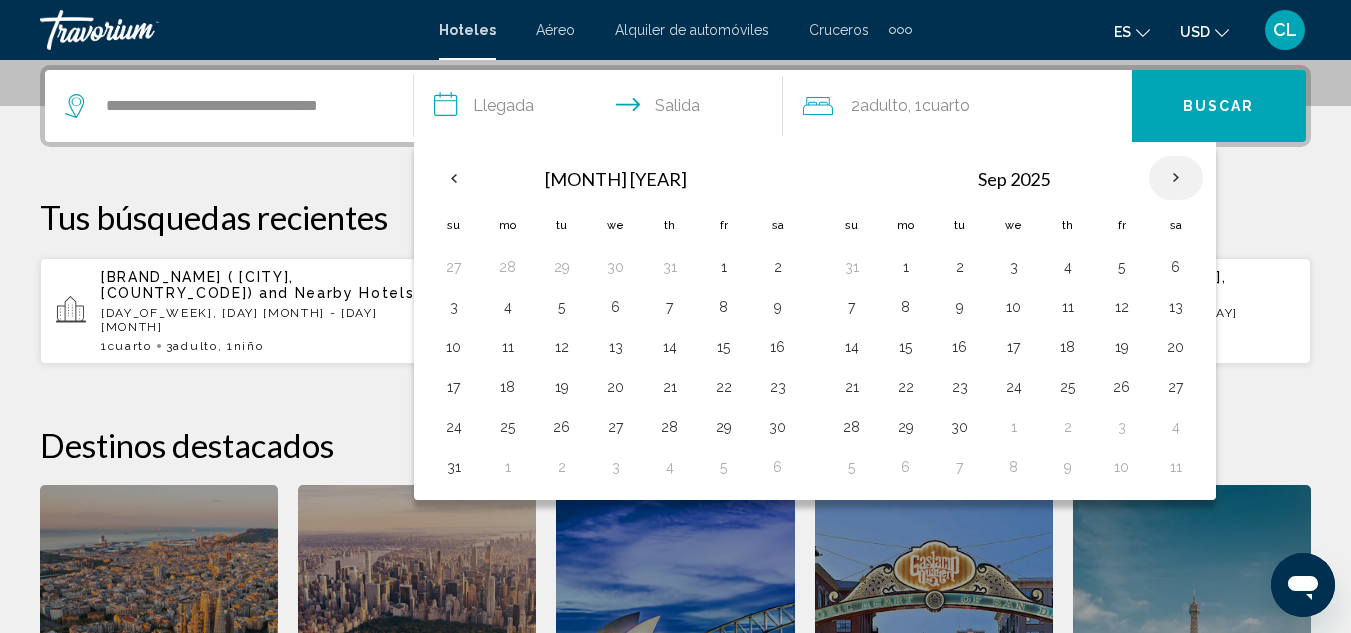 click at bounding box center [1176, 178] 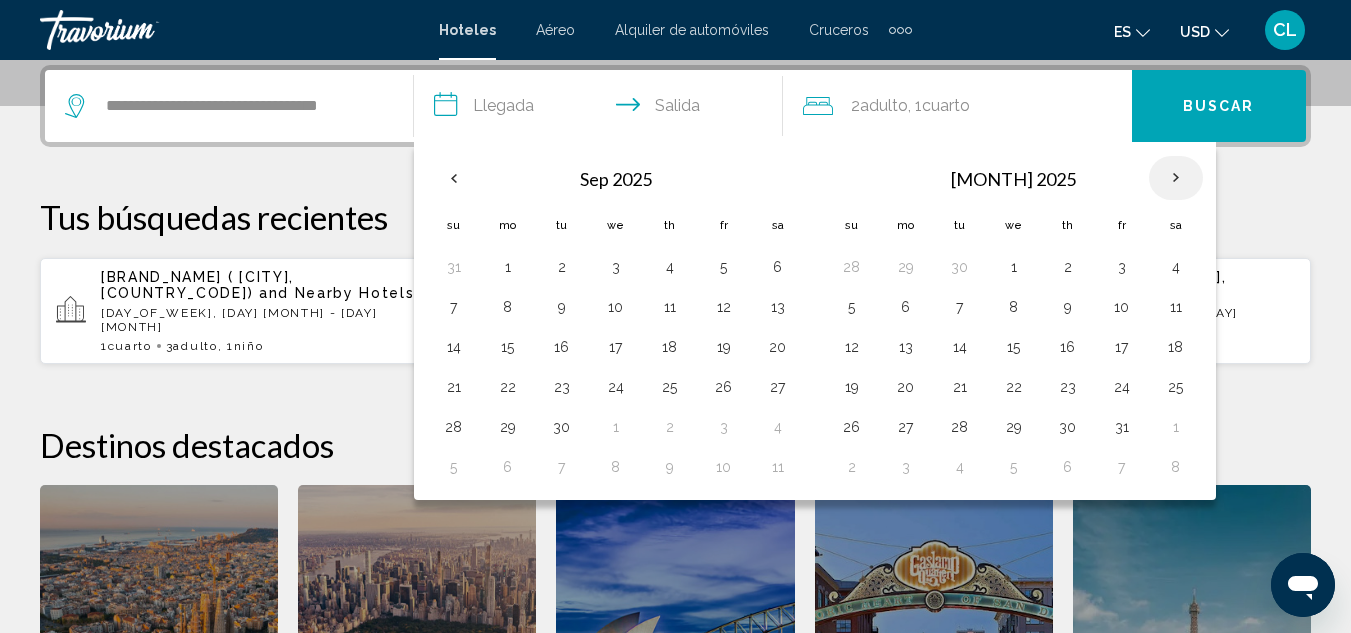 click at bounding box center [1176, 178] 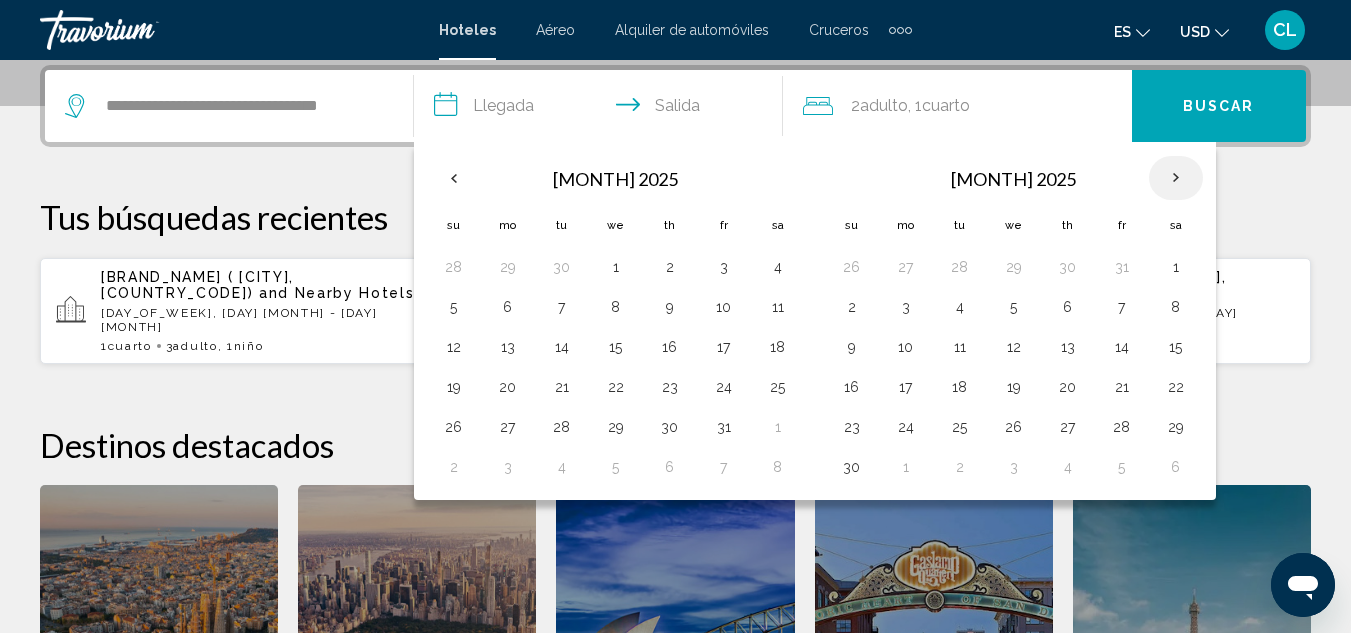 click at bounding box center (1176, 178) 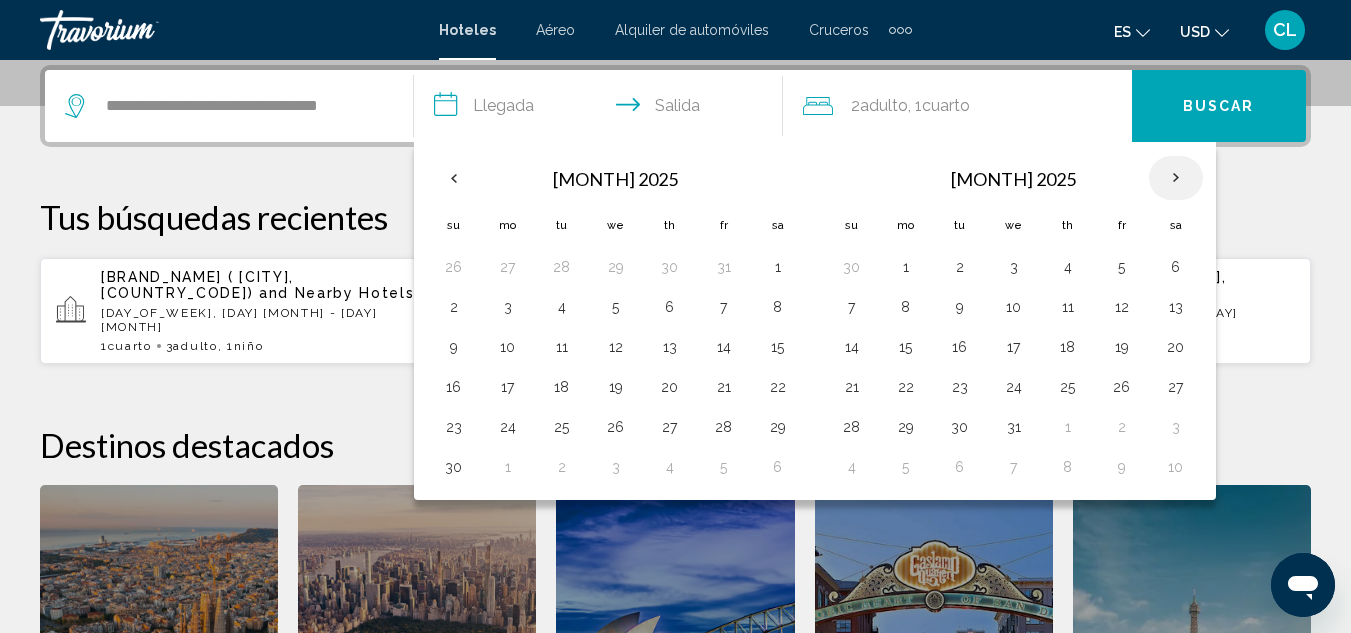 click at bounding box center (1176, 178) 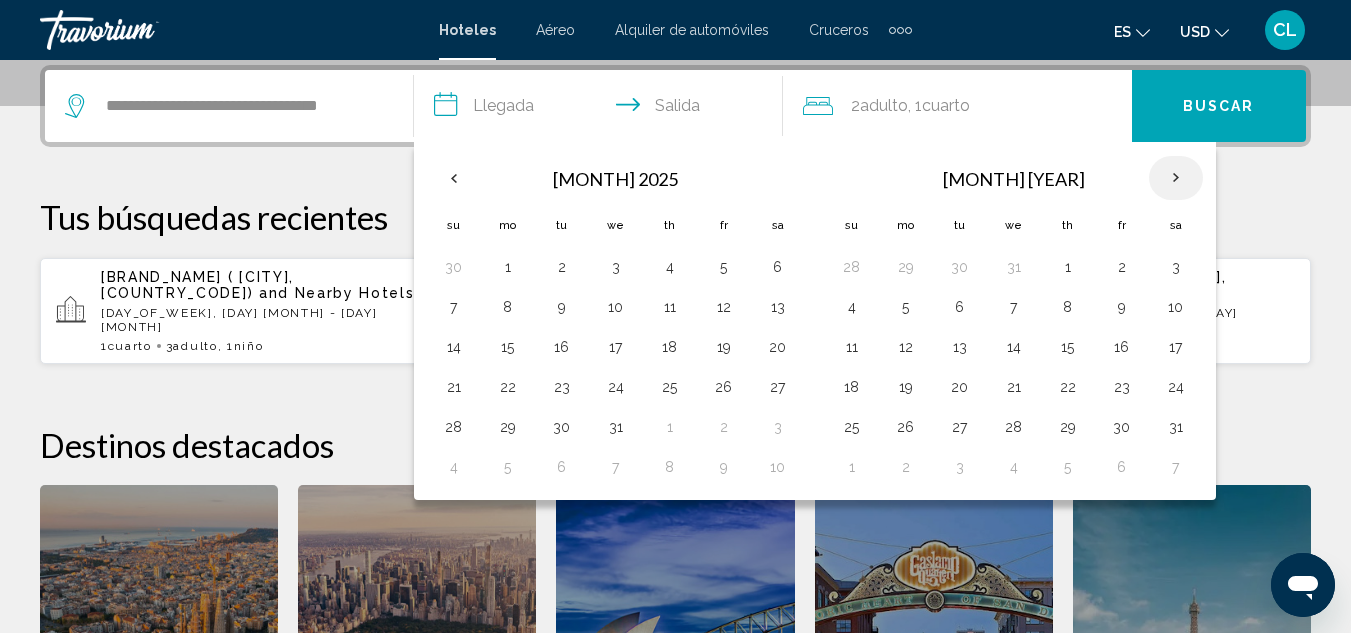 click at bounding box center [1176, 178] 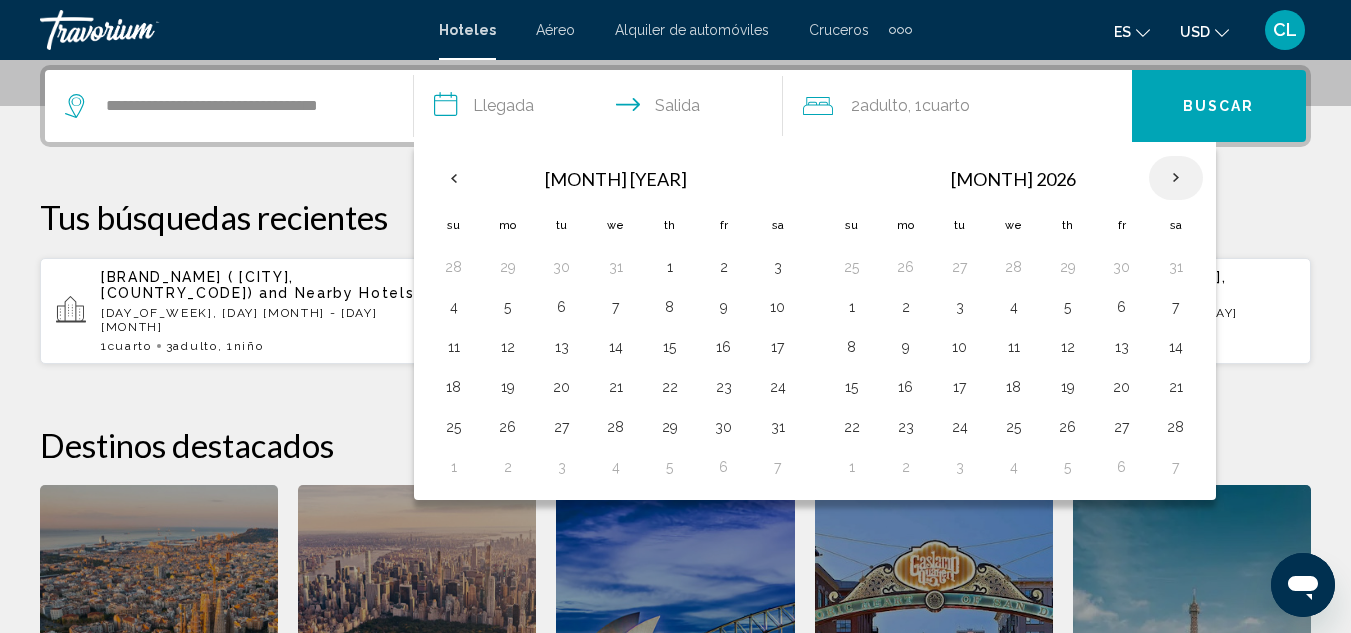 click at bounding box center (1176, 178) 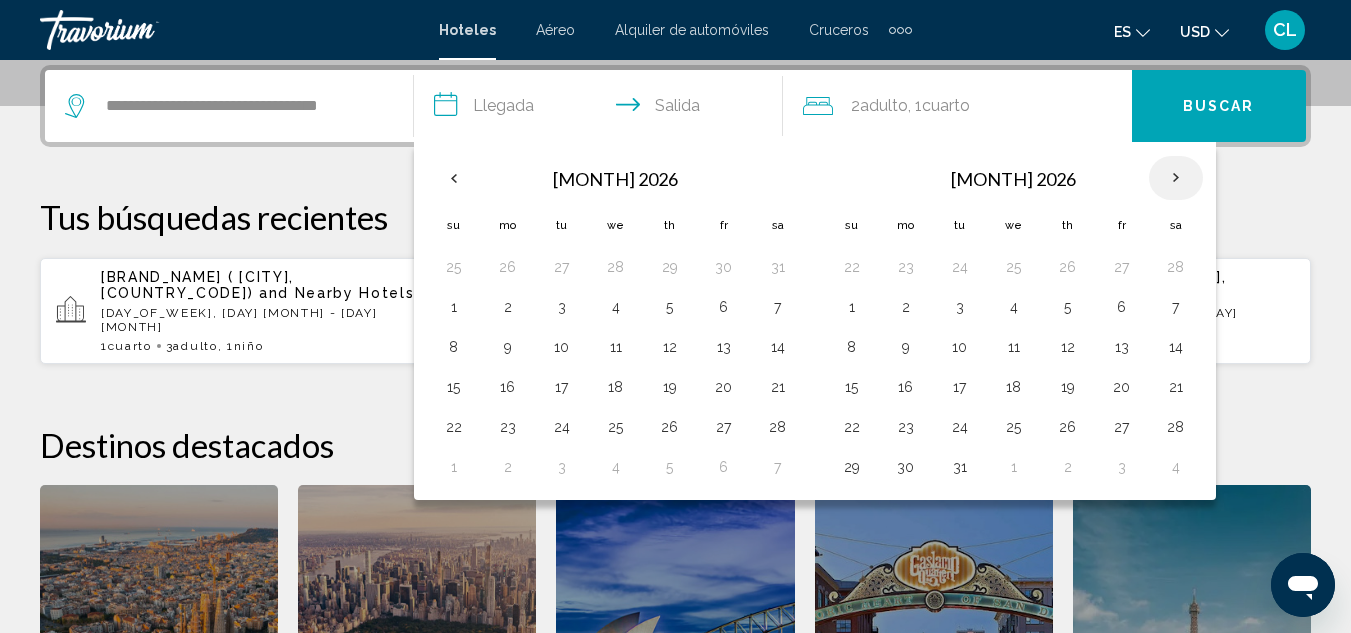 click at bounding box center [1176, 178] 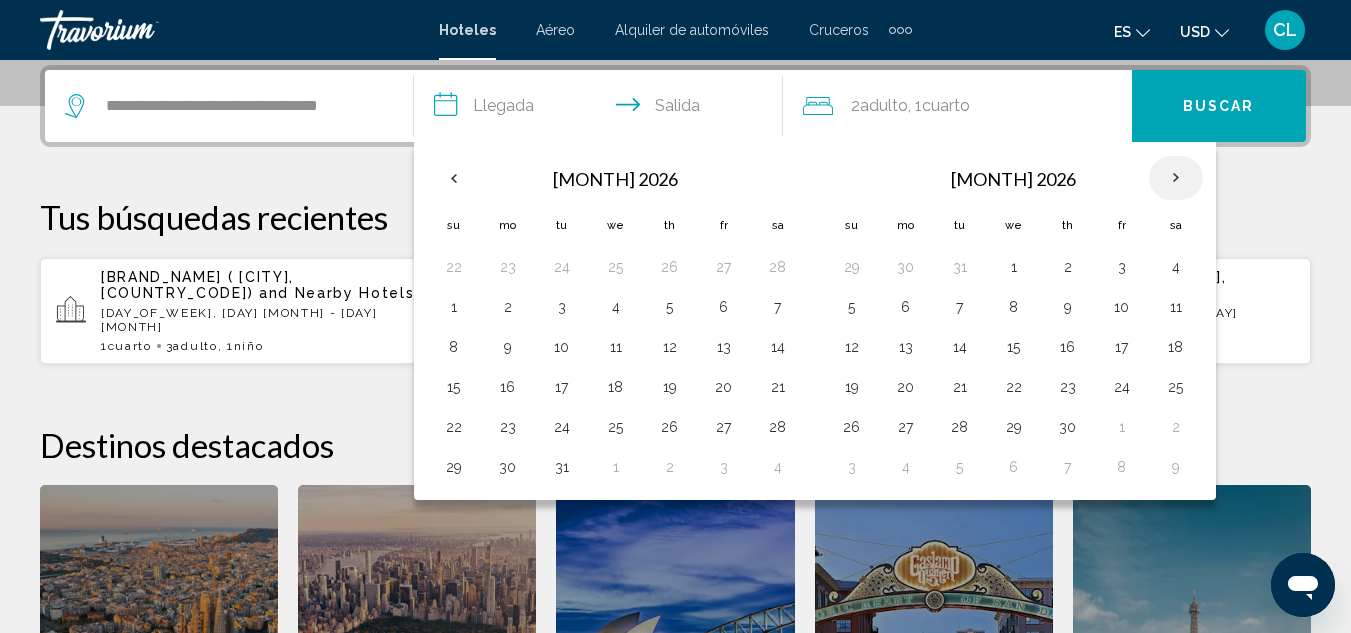 click at bounding box center [1176, 178] 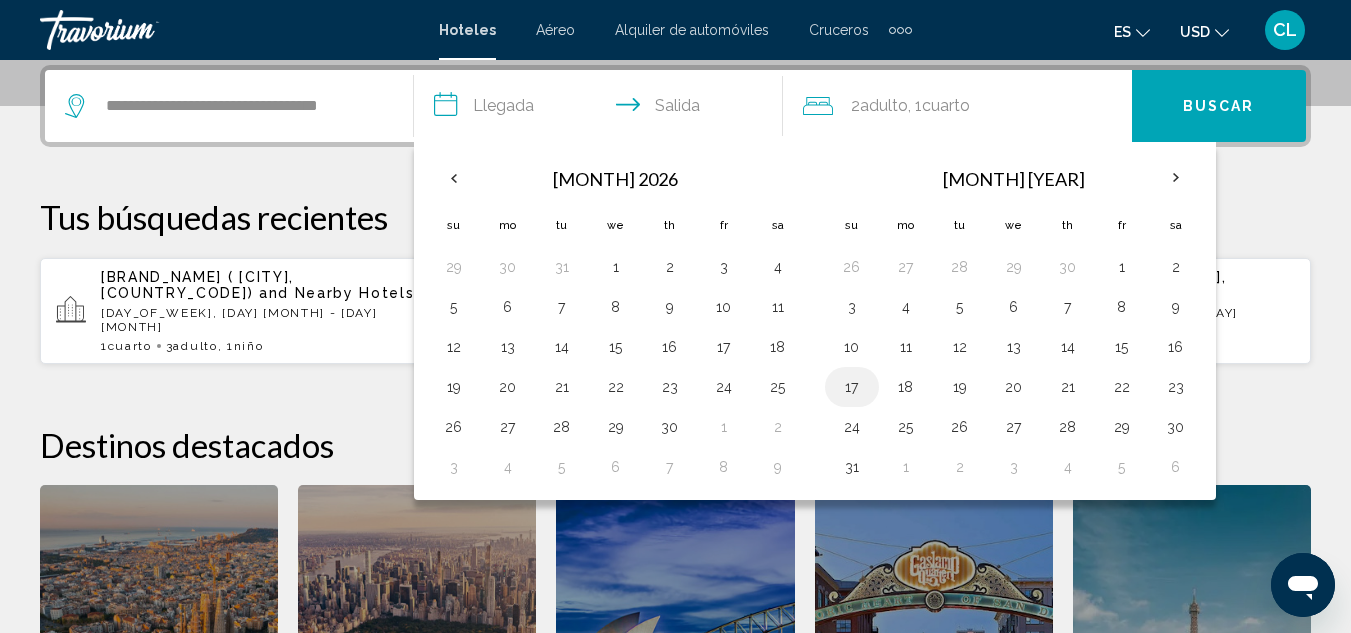 click on "17" at bounding box center [852, 387] 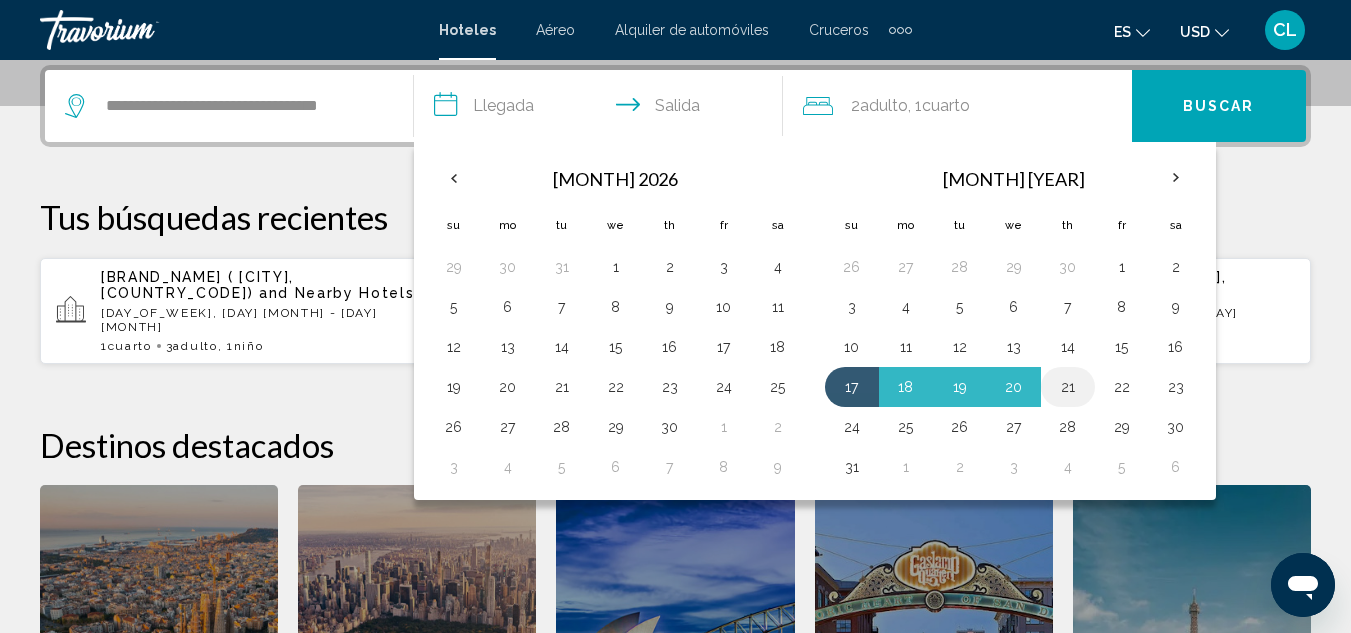 click on "21" at bounding box center [1068, 387] 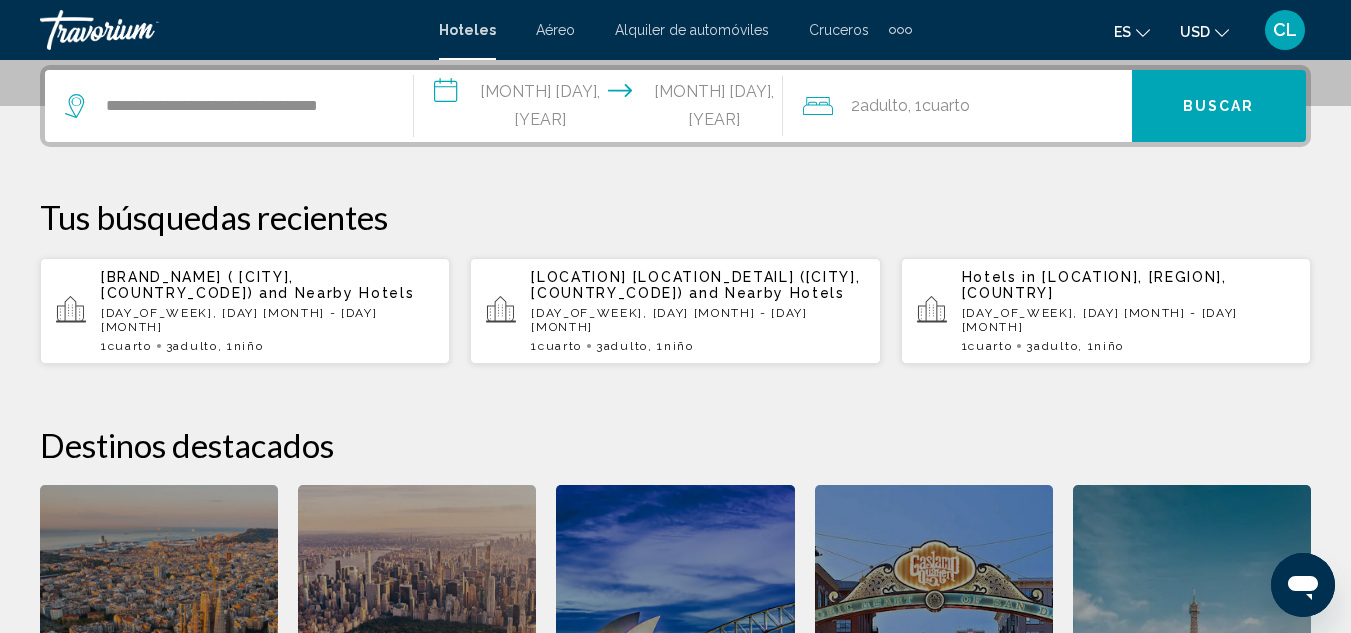 click on "**********" at bounding box center [602, 109] 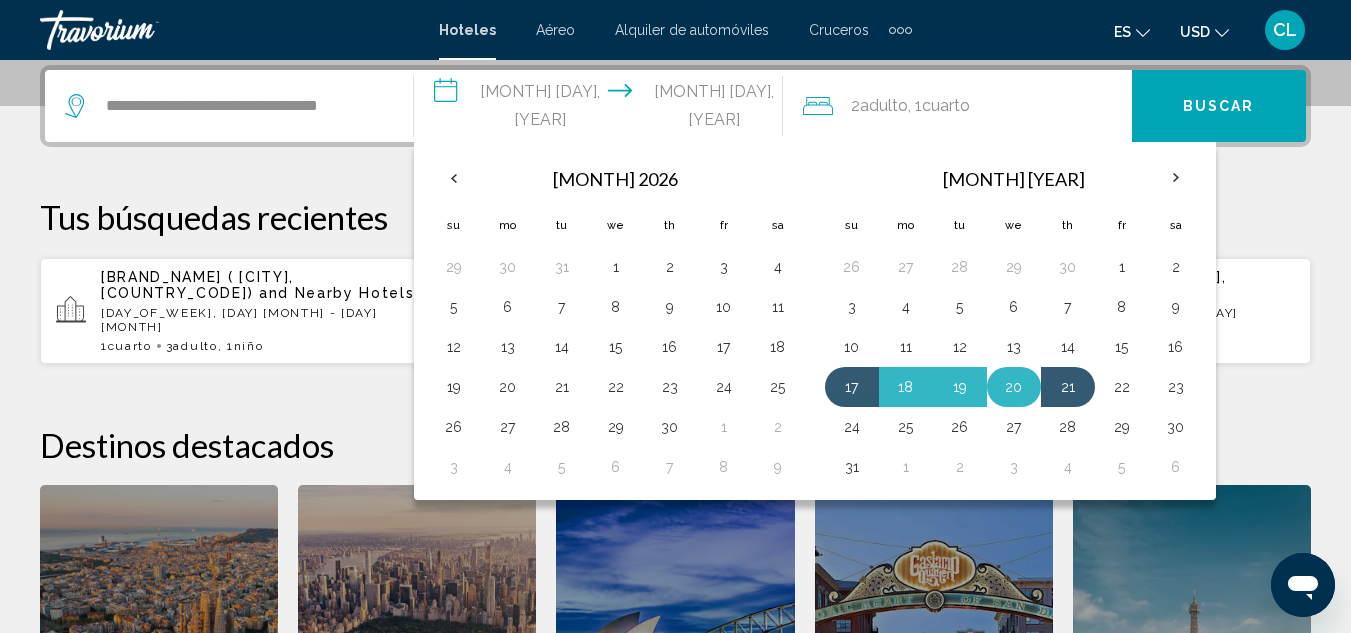 click on "20" at bounding box center [1014, 387] 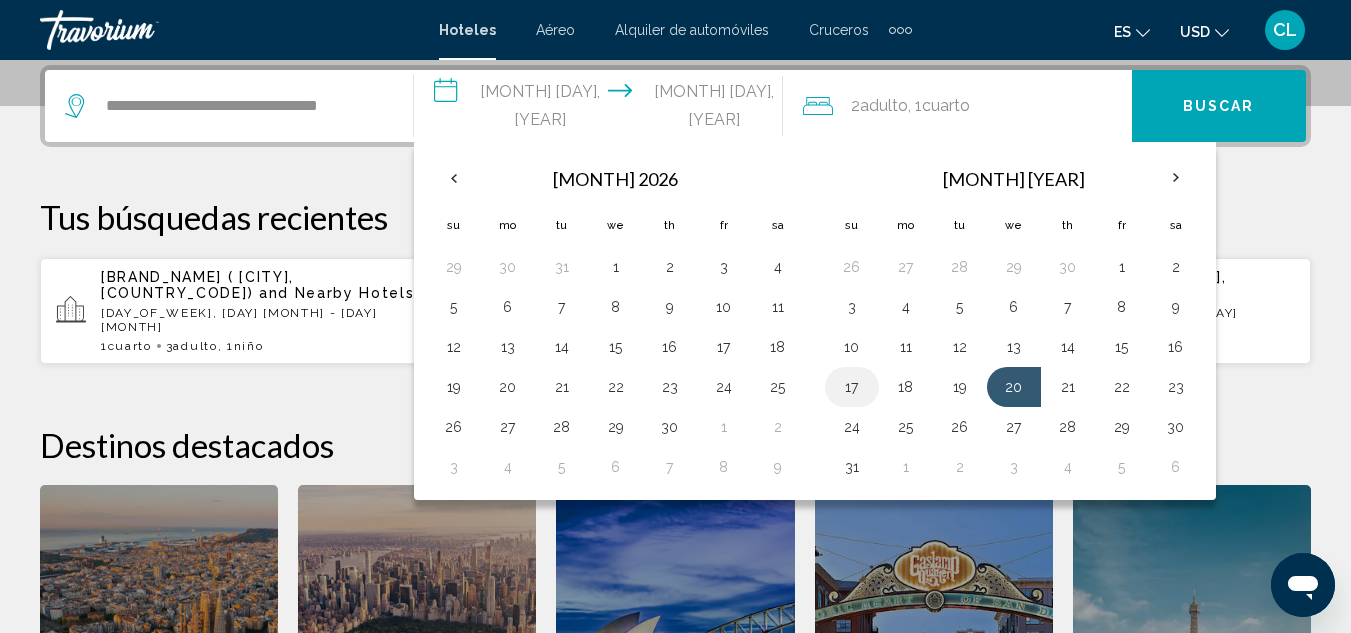 click on "17" at bounding box center (852, 387) 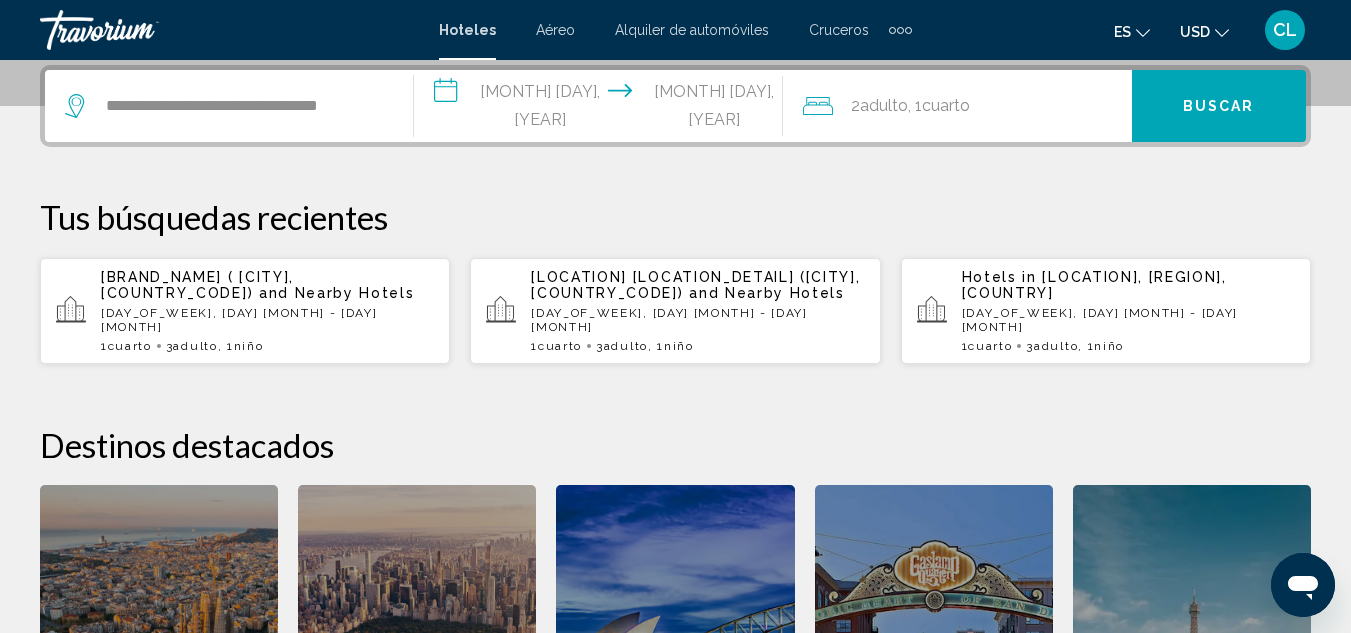 click on "**********" at bounding box center (602, 109) 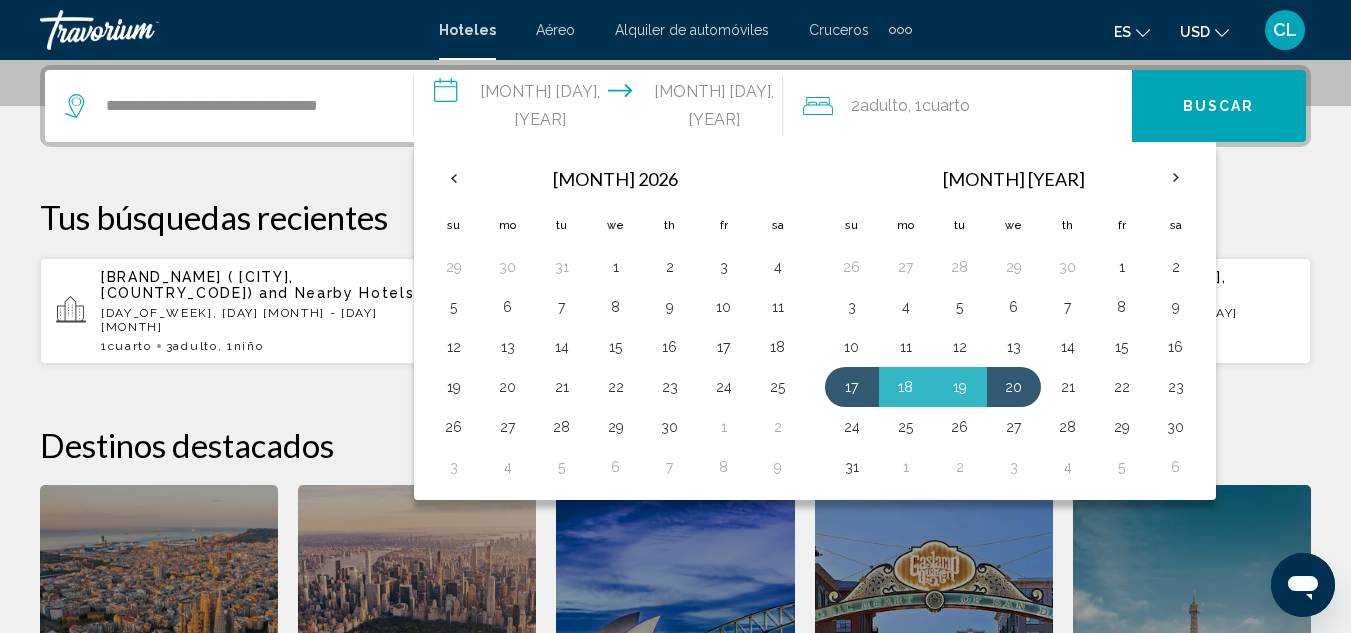 click on "Adulto" at bounding box center [884, 105] 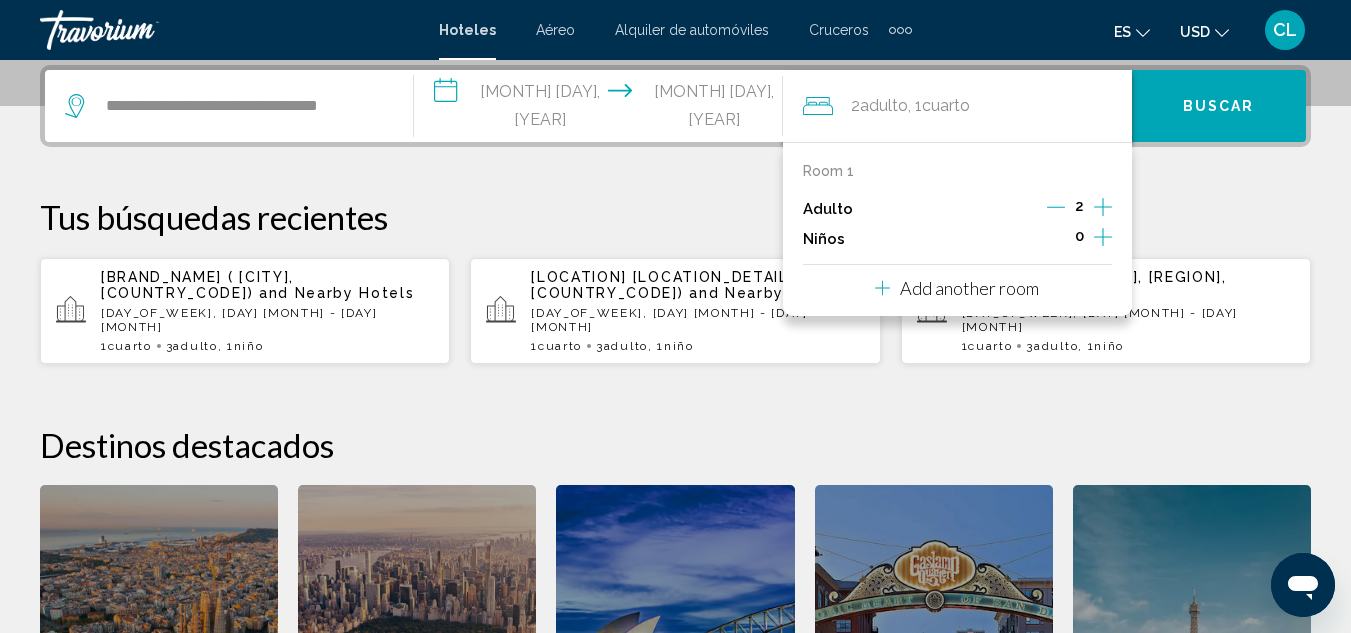click at bounding box center (1103, 207) 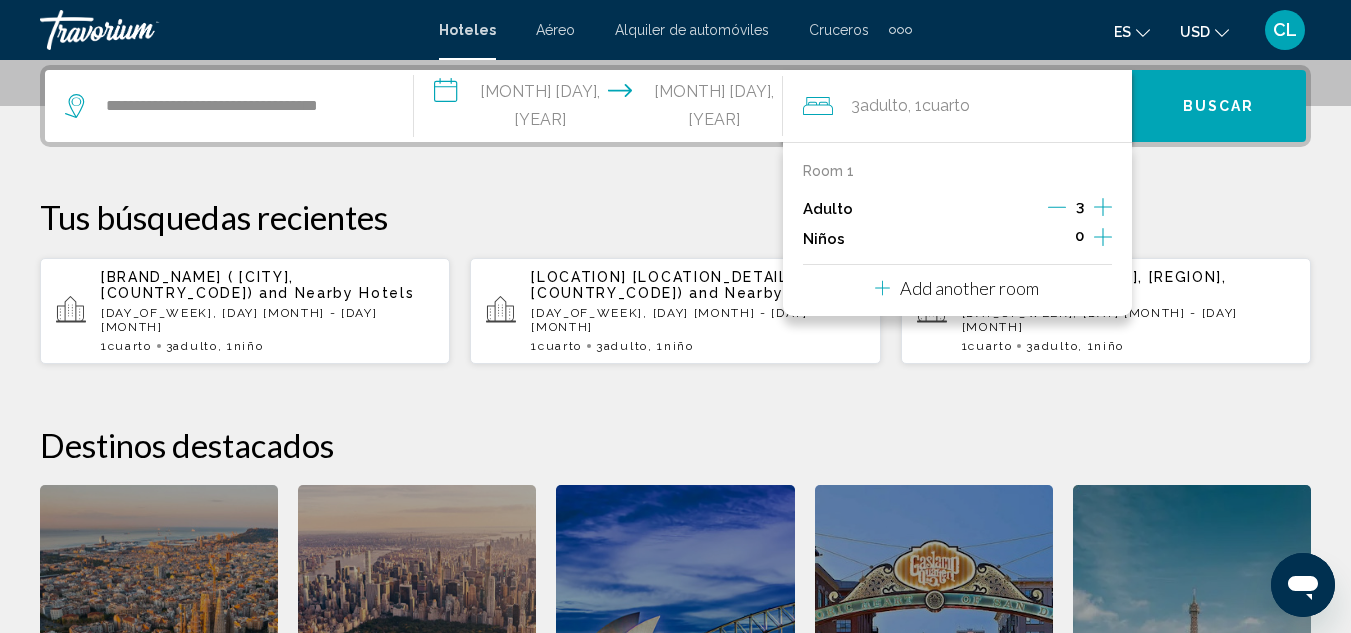 click at bounding box center [1103, 237] 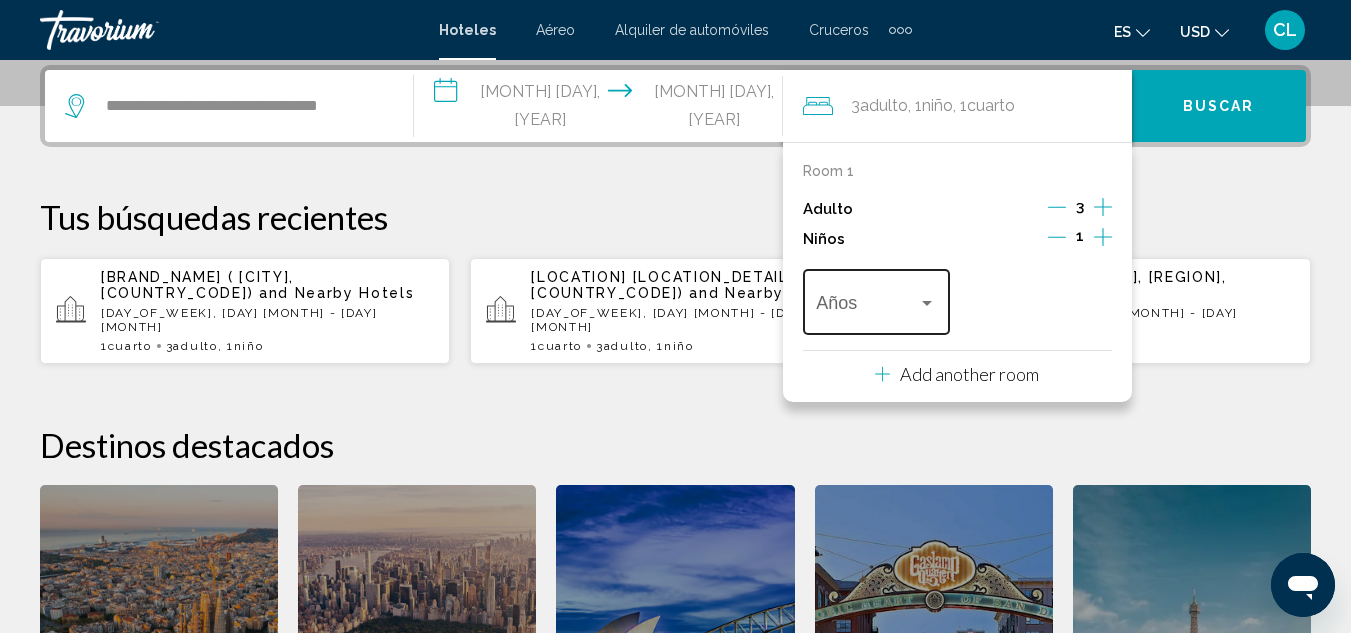 click at bounding box center [927, 303] 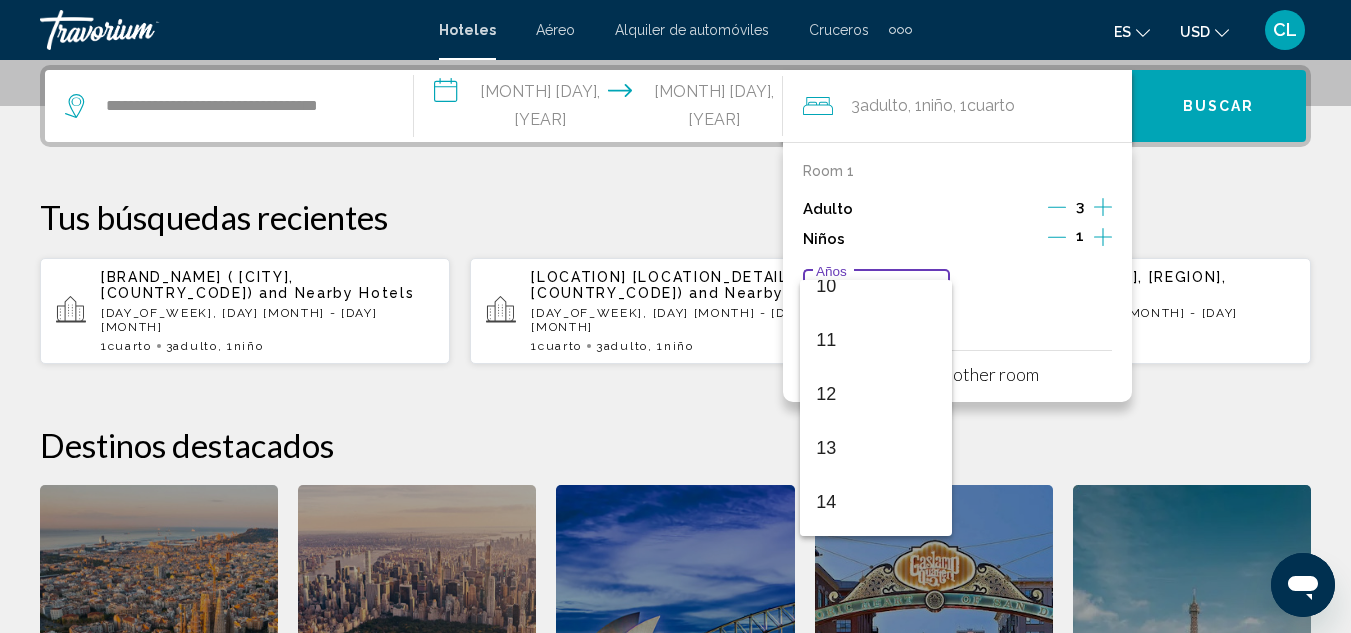scroll, scrollTop: 716, scrollLeft: 0, axis: vertical 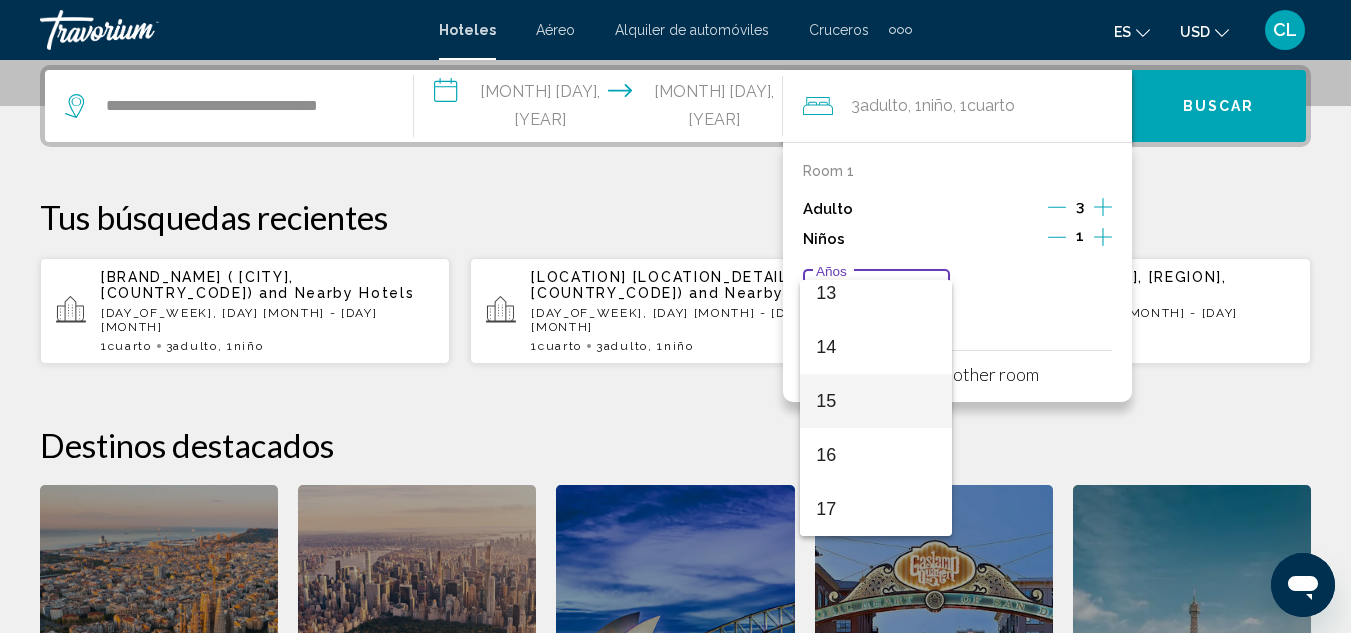 click on "15" at bounding box center (876, 401) 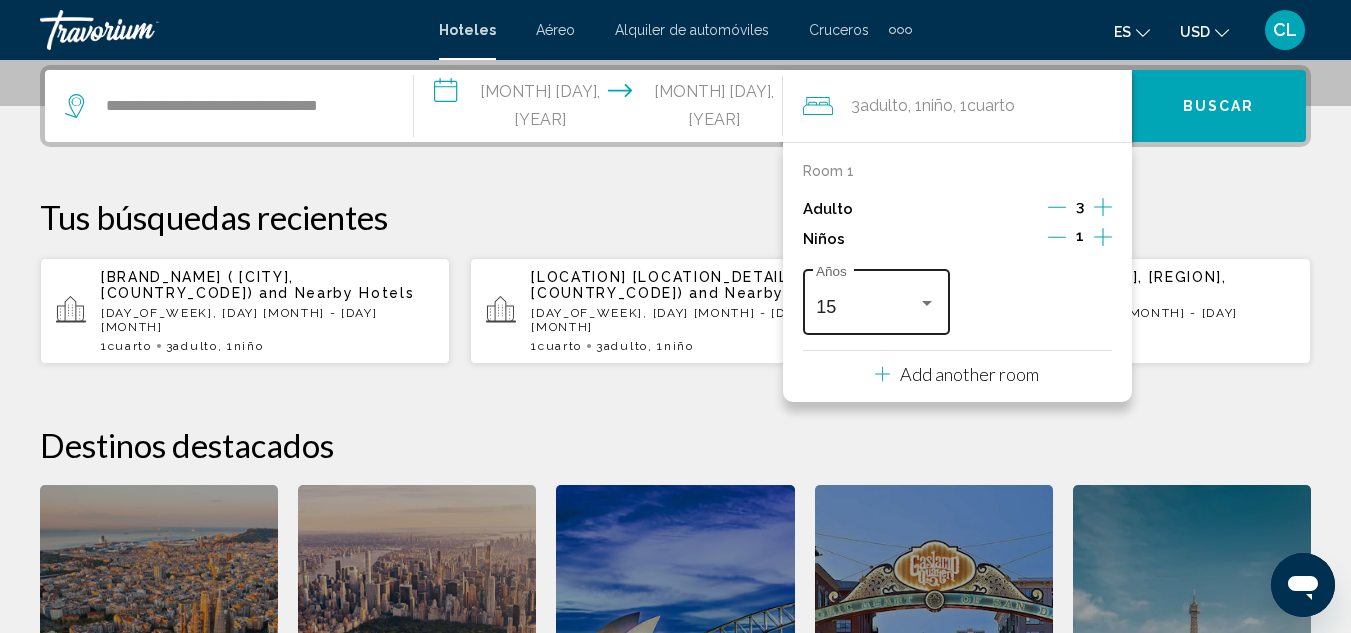 click at bounding box center [927, 303] 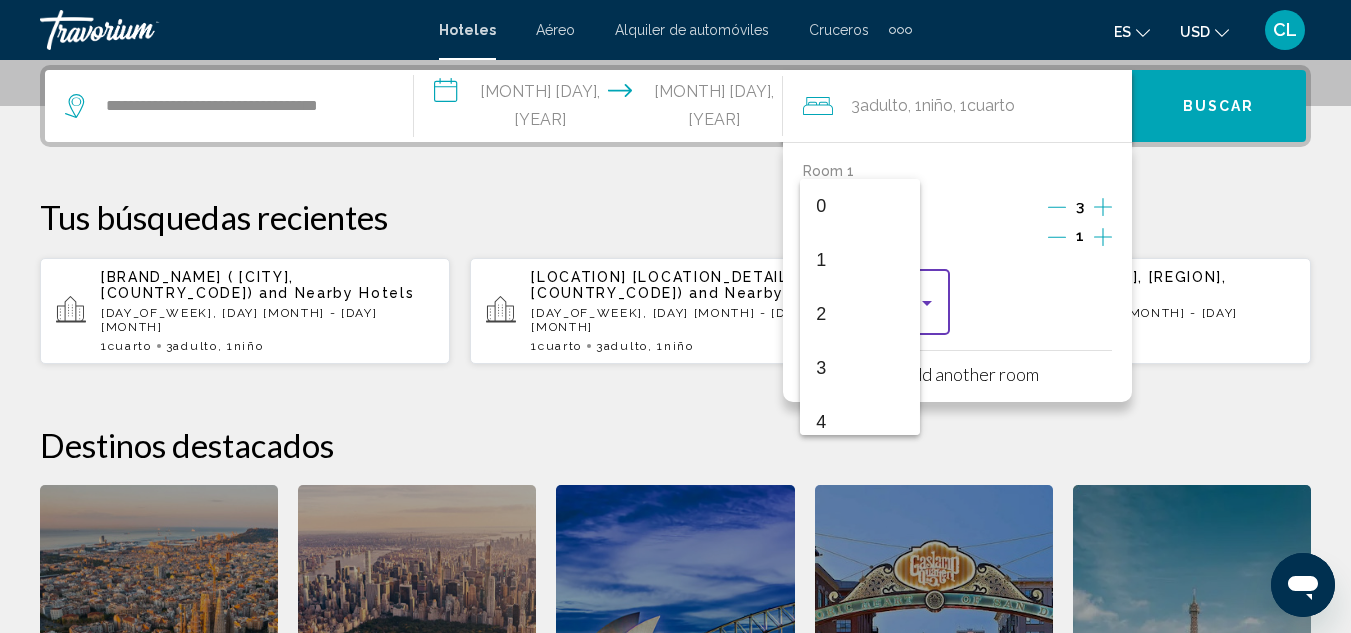 scroll, scrollTop: 709, scrollLeft: 0, axis: vertical 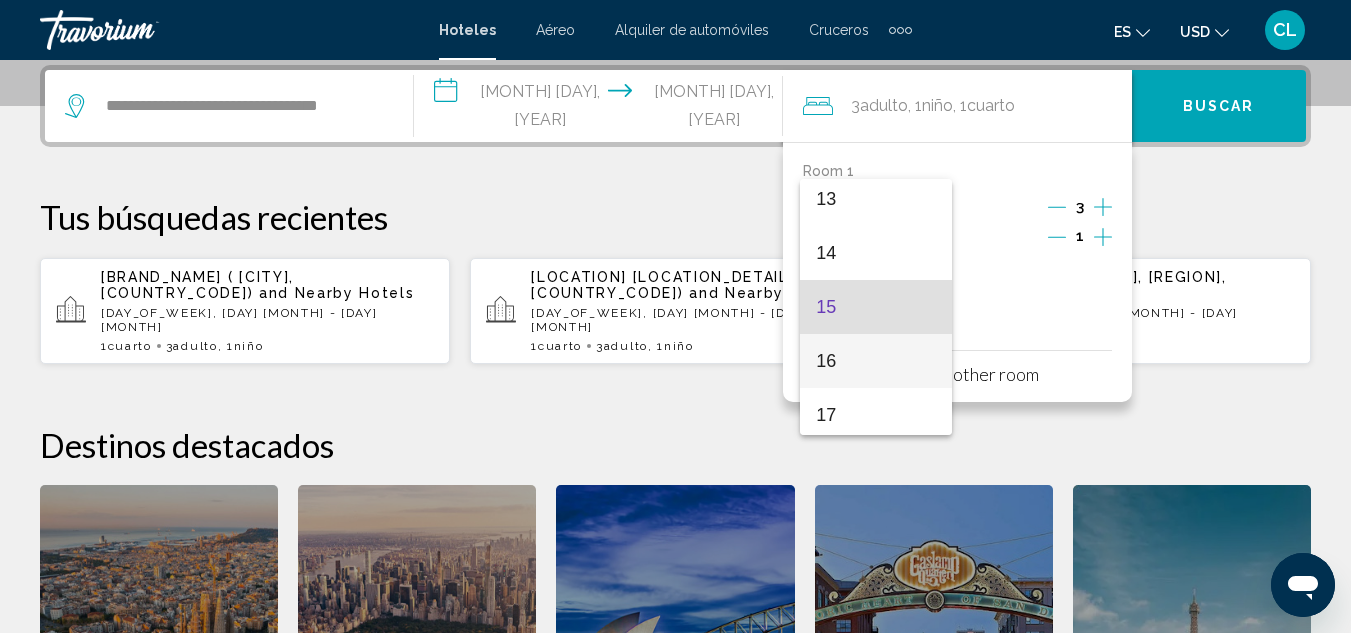 click on "16" at bounding box center (876, 361) 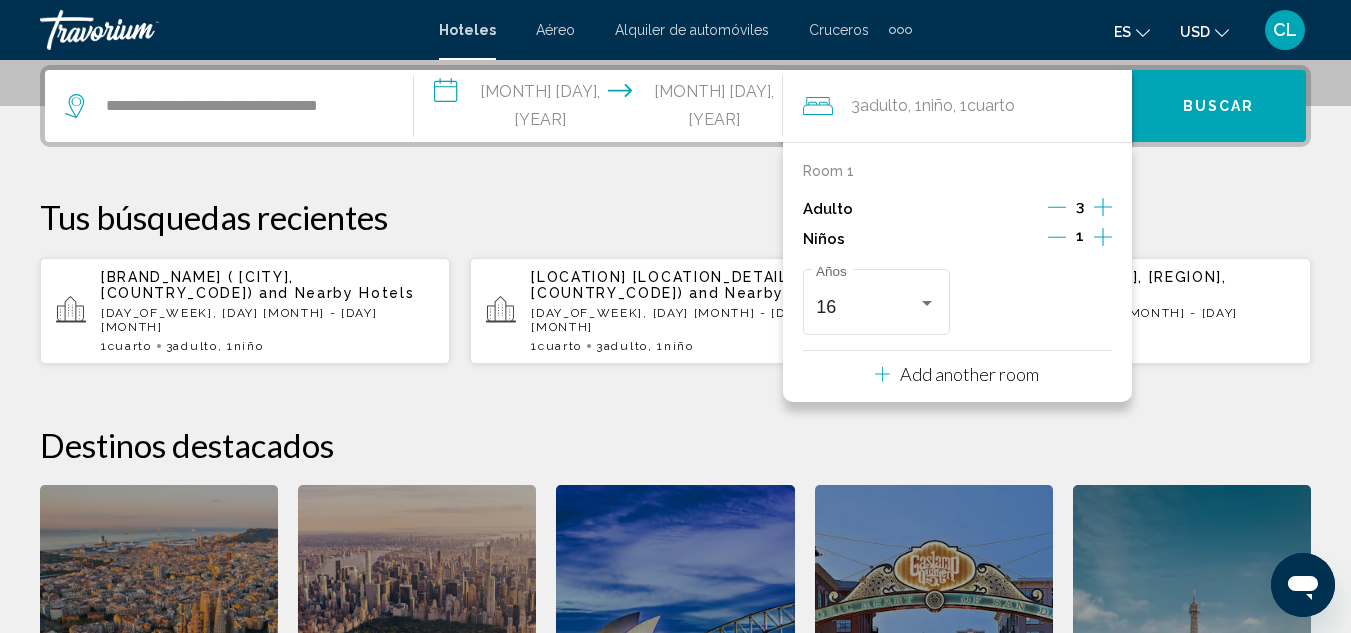 click at bounding box center [1103, 207] 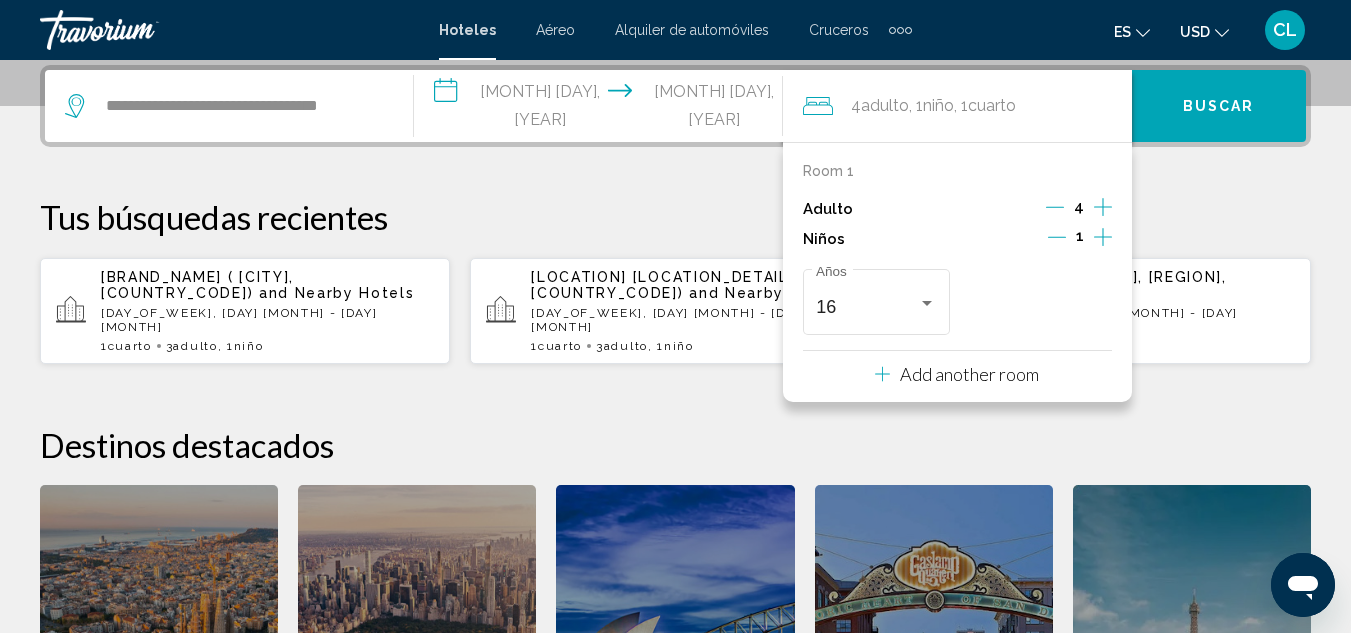 click on "Tus búsquedas recientes" at bounding box center [675, 217] 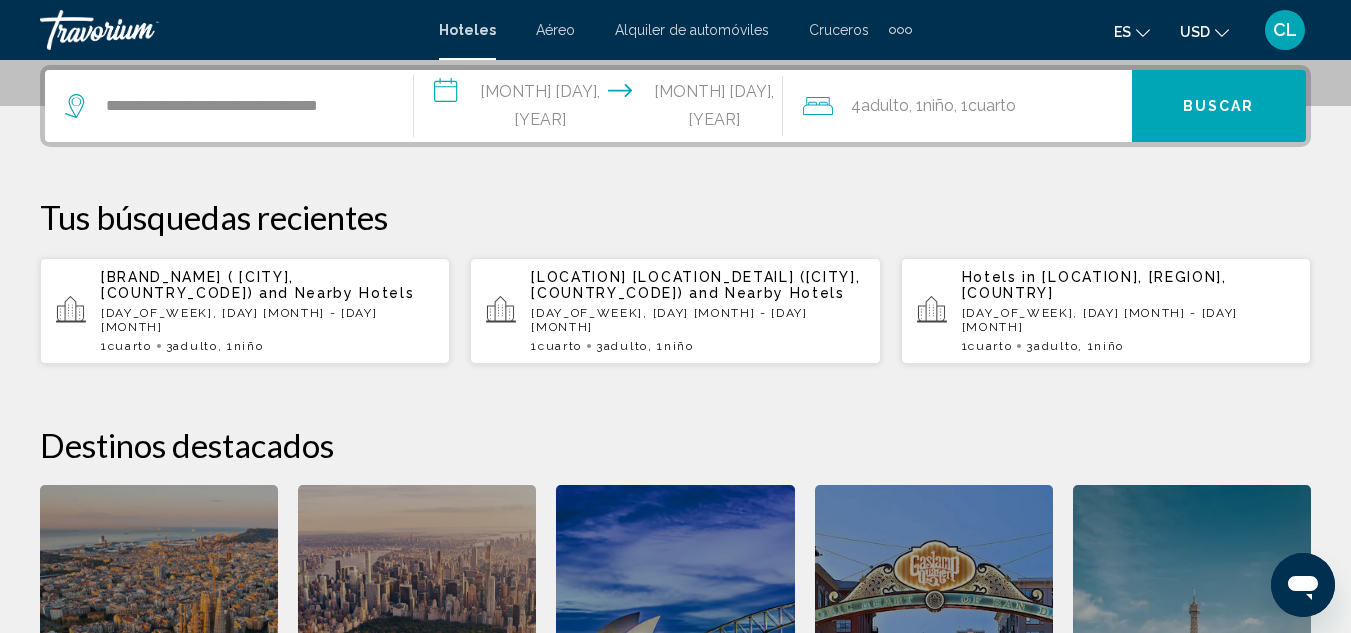 click on "Buscar" at bounding box center [1219, 107] 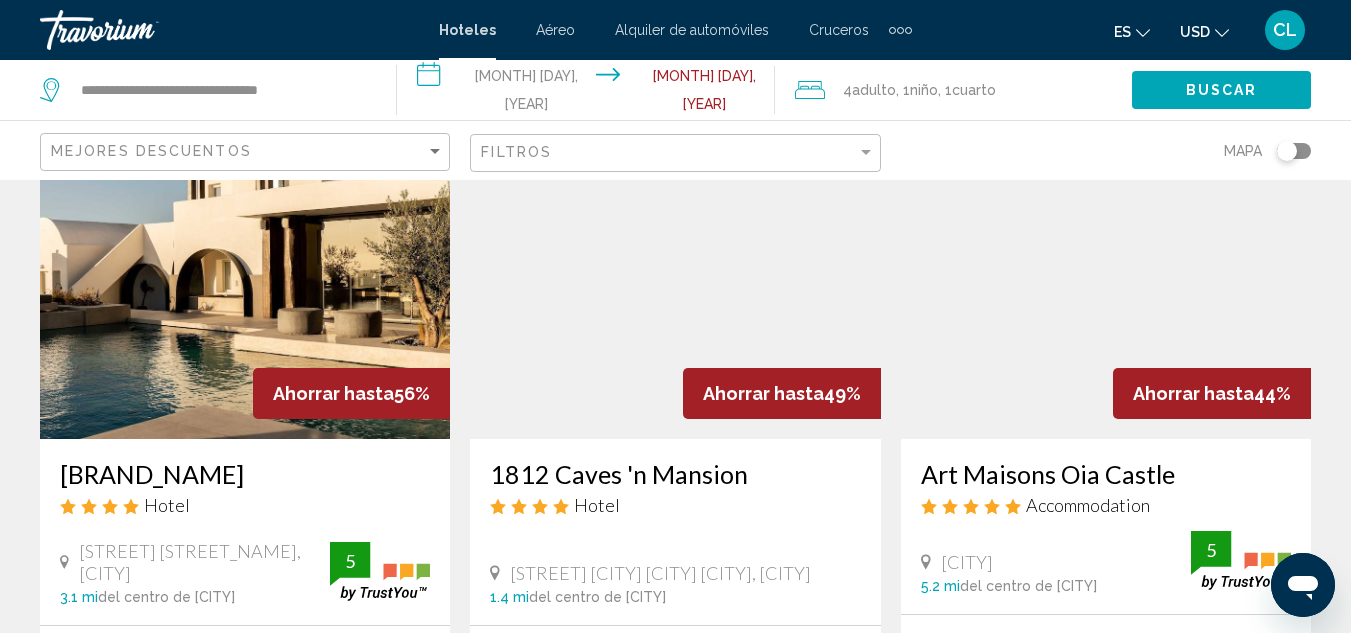 scroll, scrollTop: 0, scrollLeft: 0, axis: both 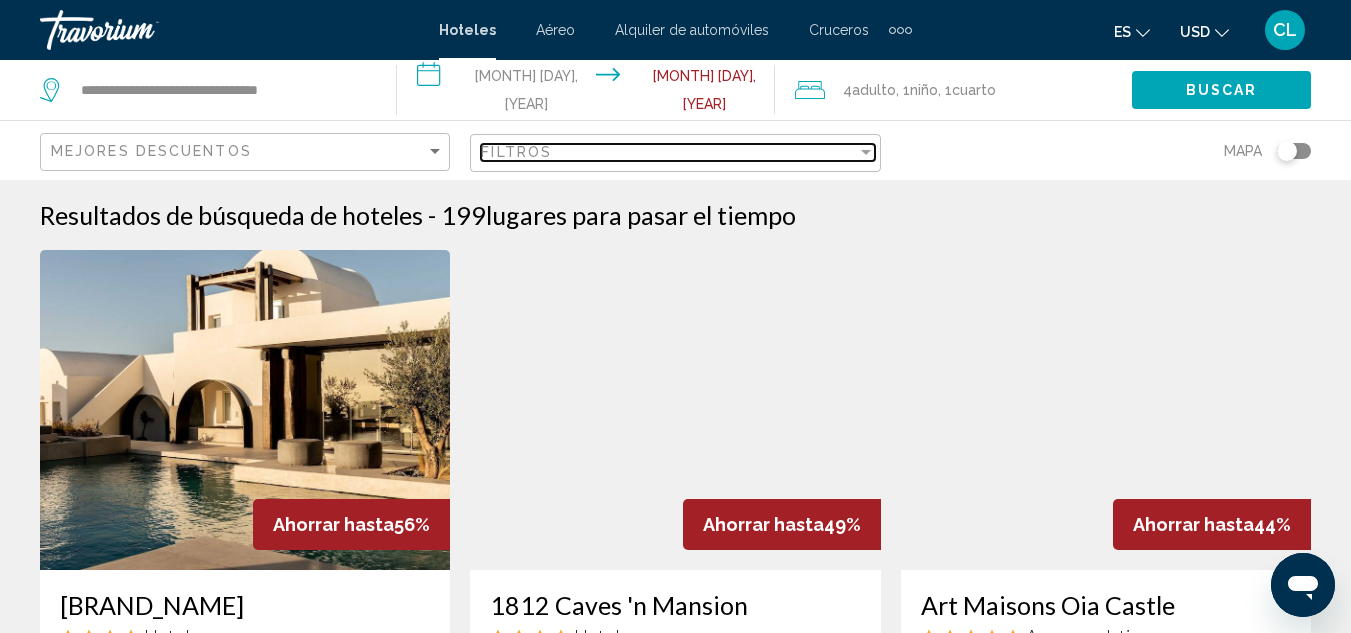 click at bounding box center (866, 152) 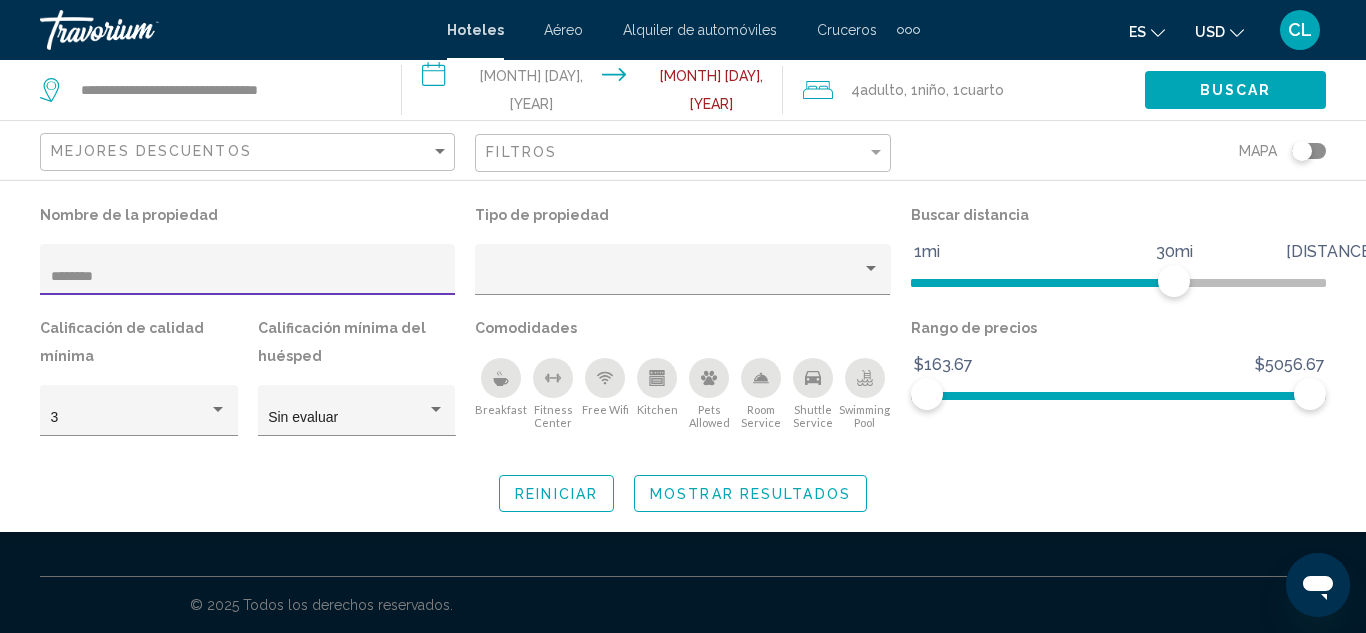 type on "********" 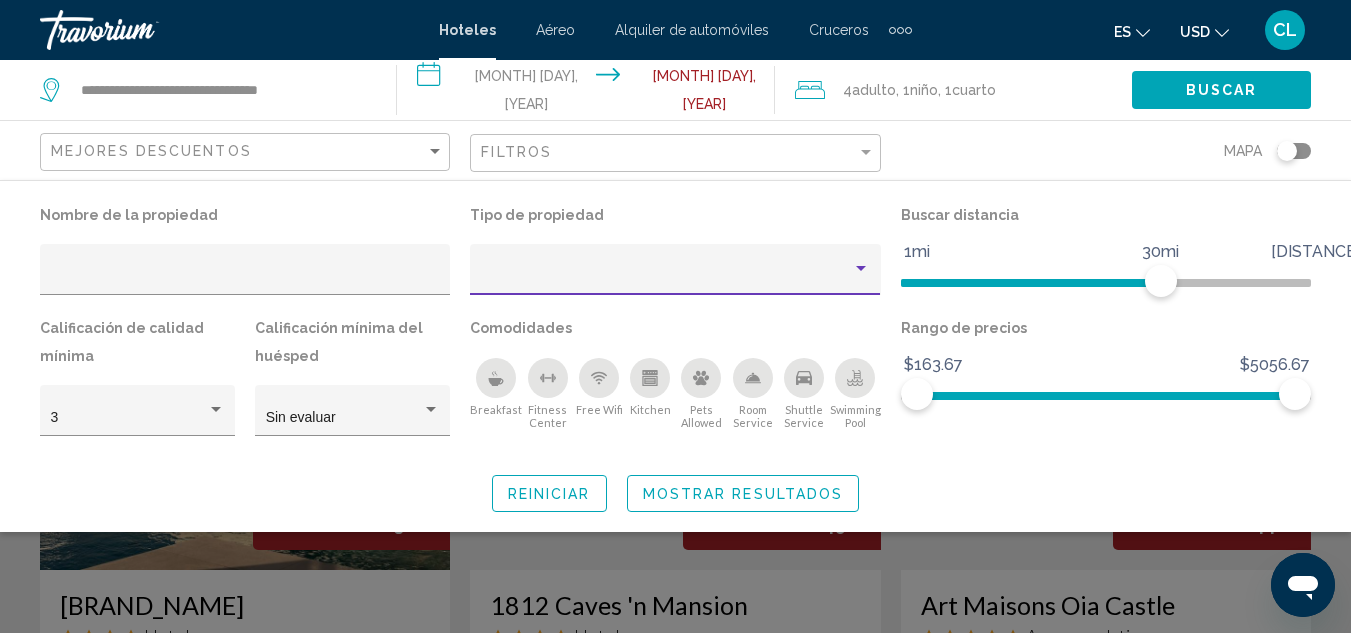 click at bounding box center [861, 269] 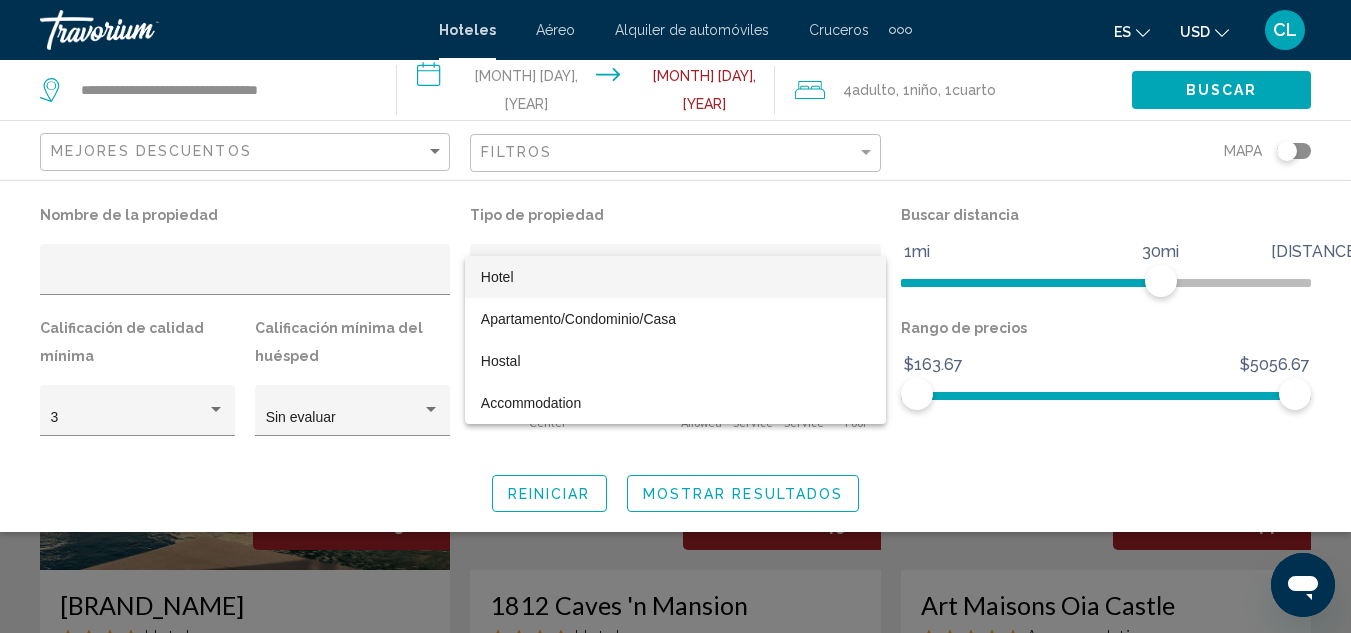 click on "Hotel" at bounding box center (675, 277) 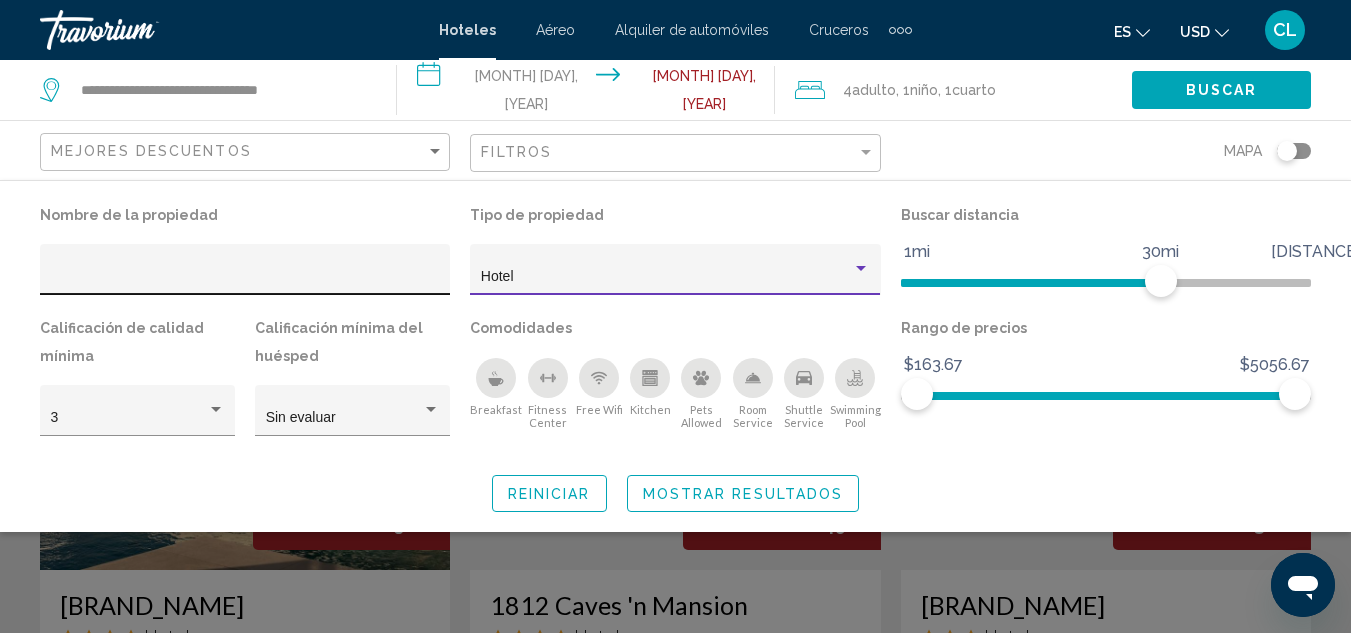 click at bounding box center [245, 277] 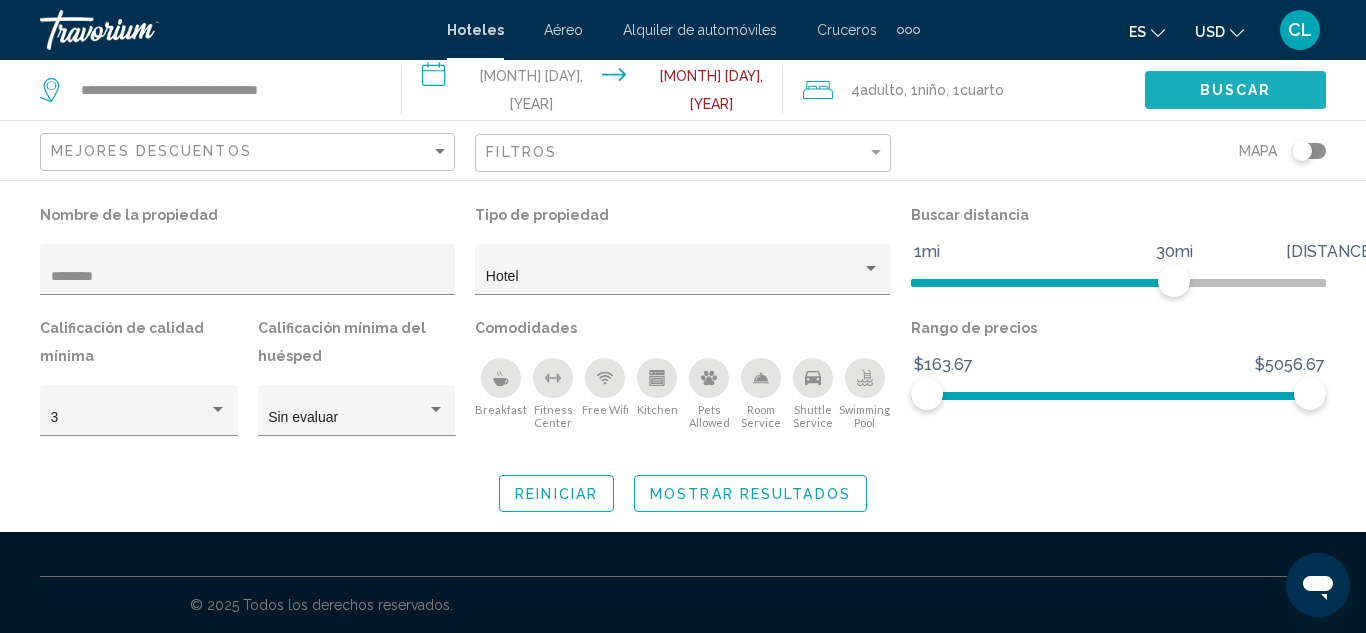 click on "Buscar" at bounding box center (1235, 89) 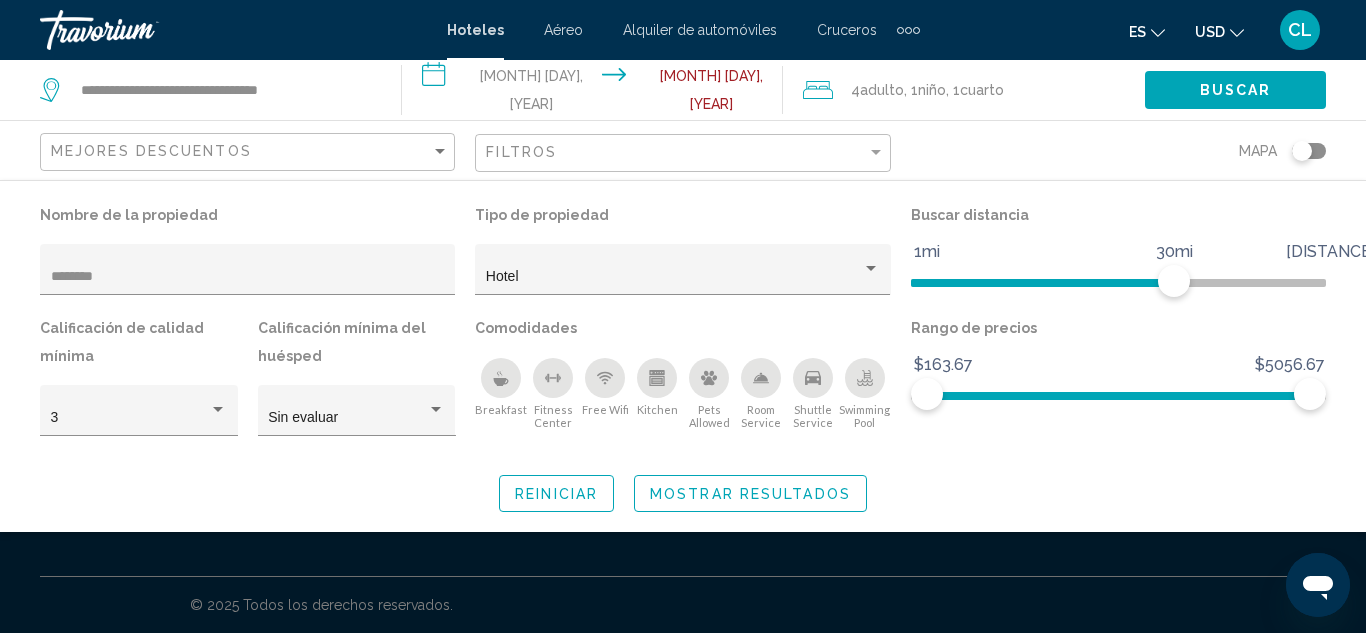 click on "Buscar" at bounding box center (1236, 91) 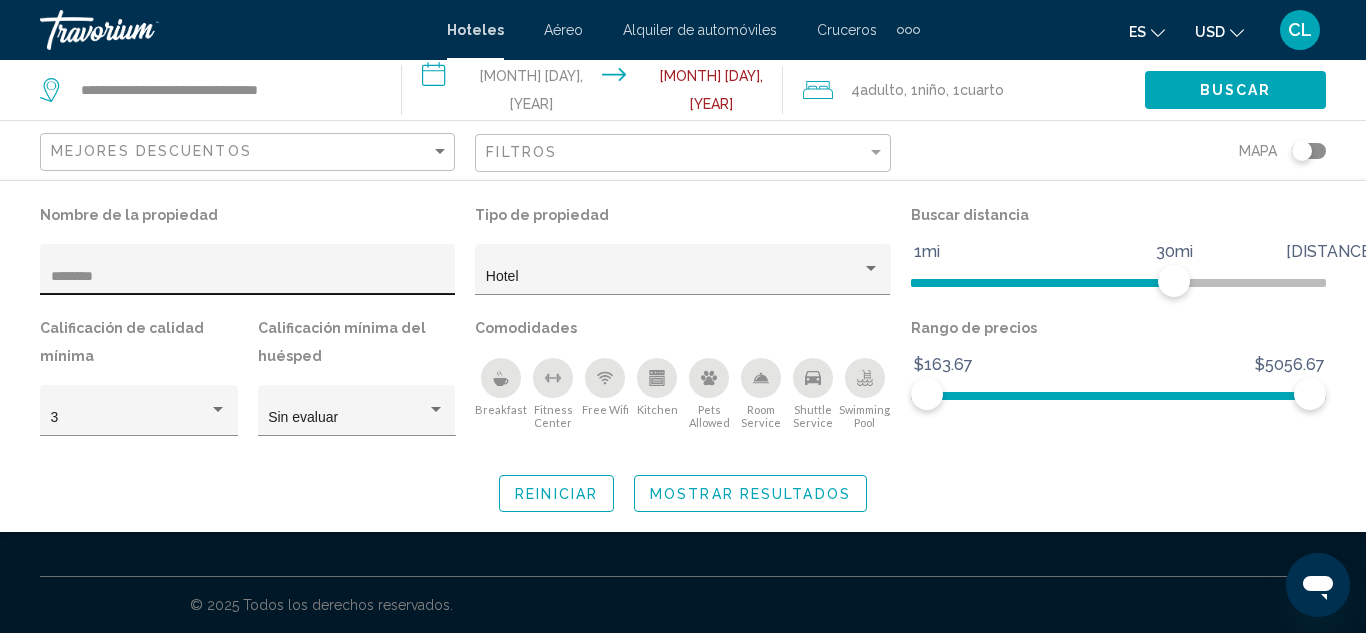 click on "********" at bounding box center (248, 277) 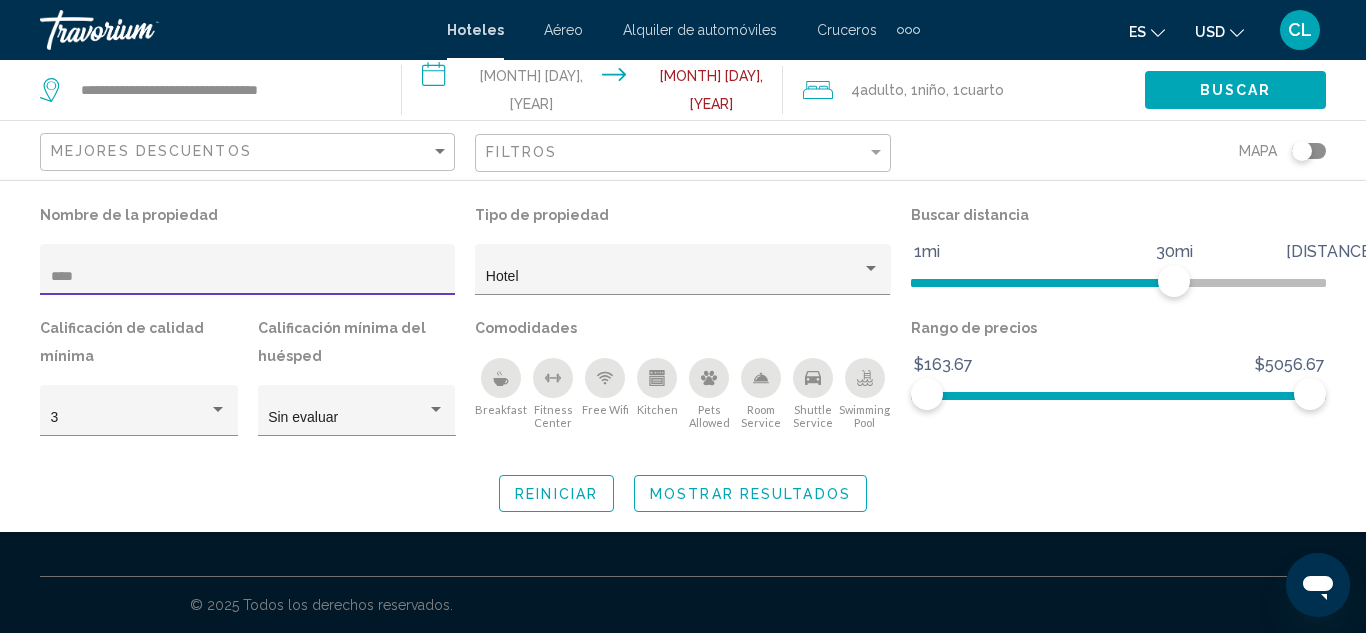 type on "****" 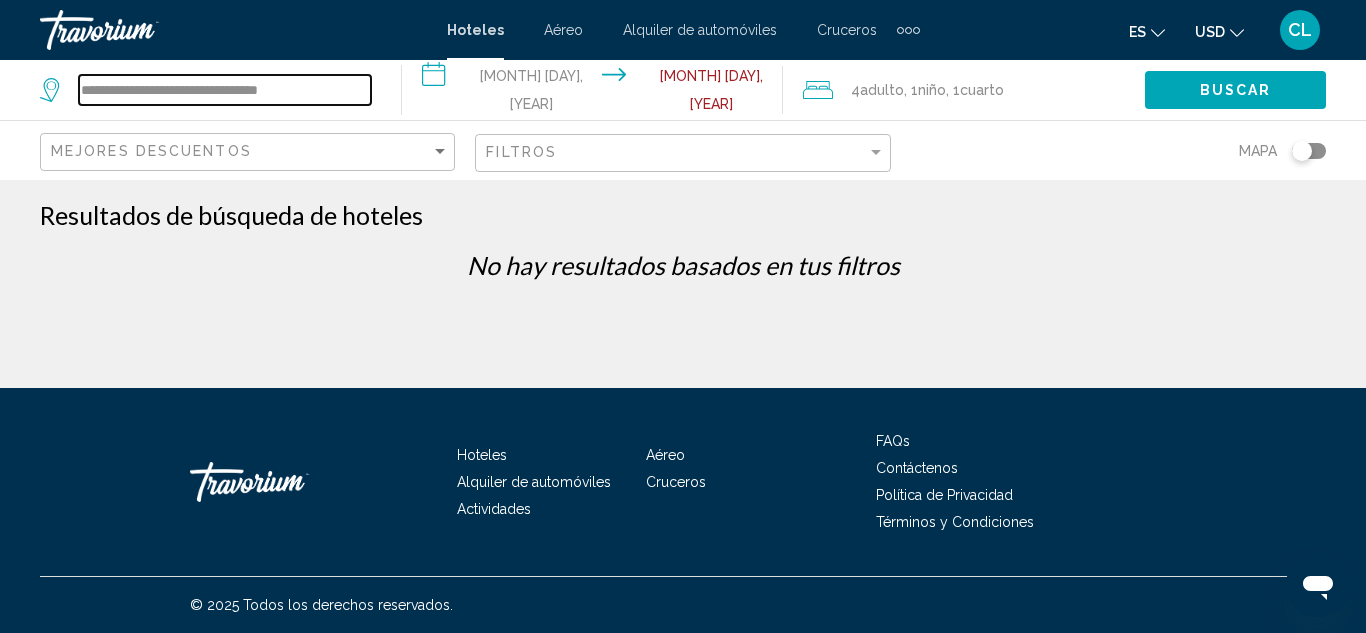click on "**********" at bounding box center (225, 90) 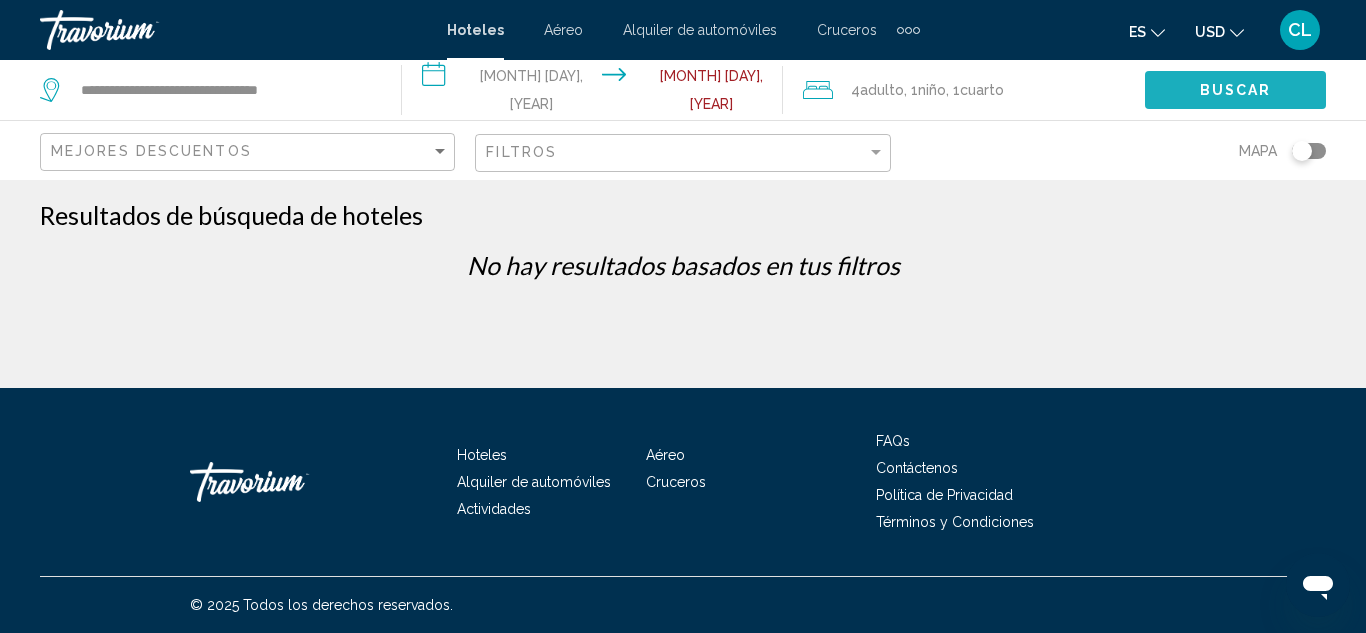 click on "Buscar" at bounding box center (1236, 91) 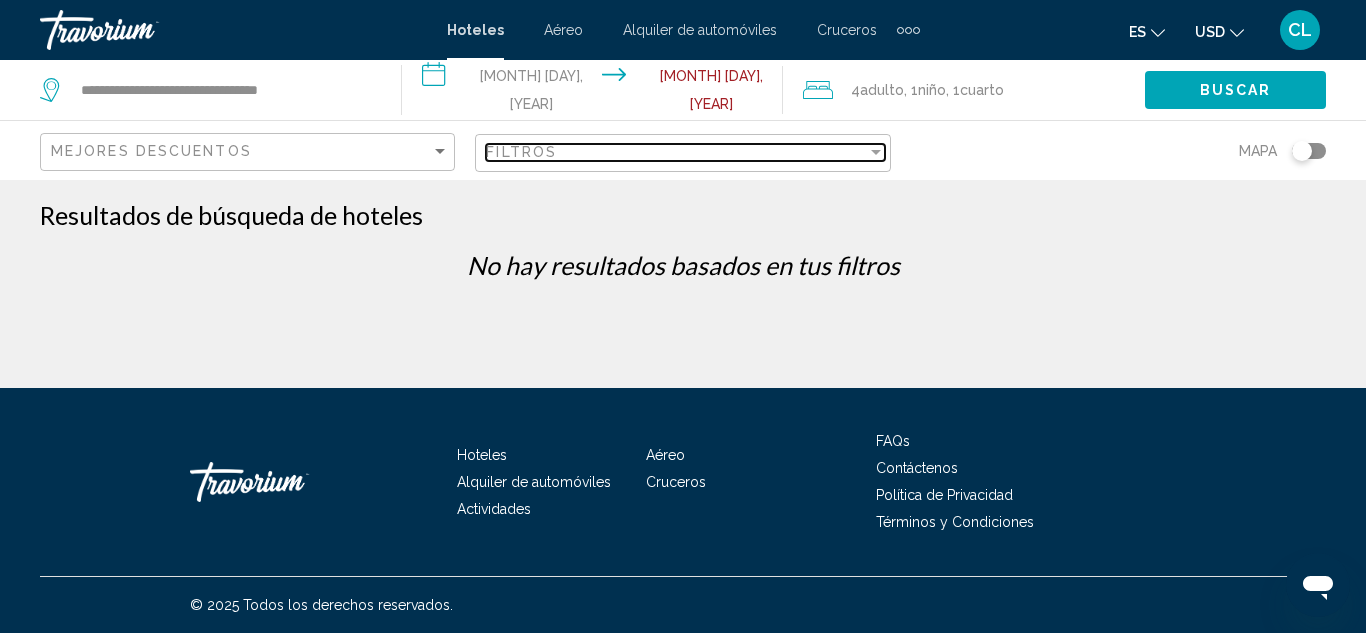 click on "Filtros" at bounding box center (676, 152) 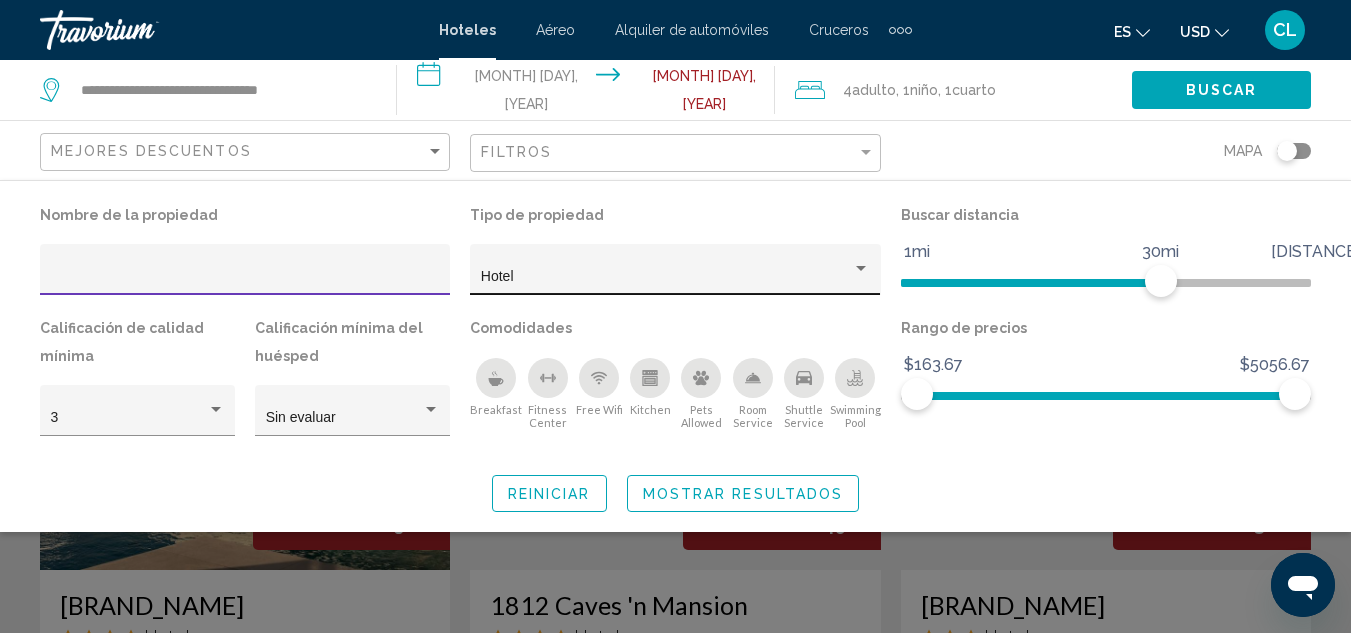 type 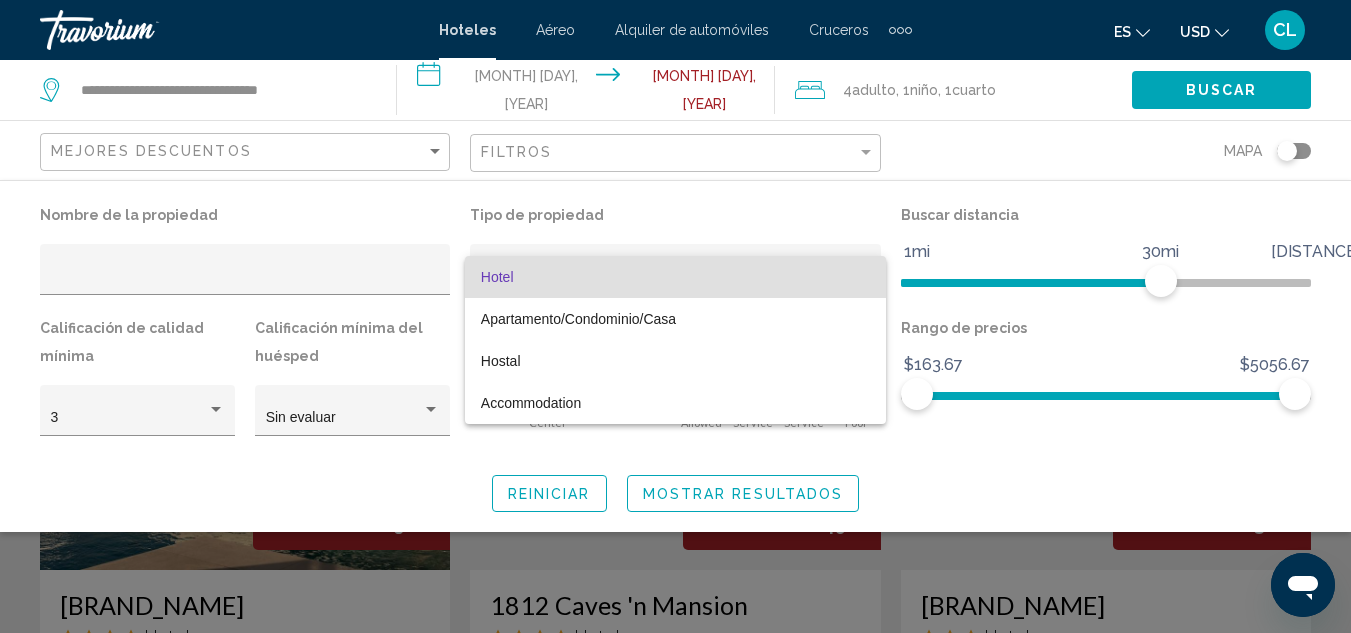 click at bounding box center [675, 316] 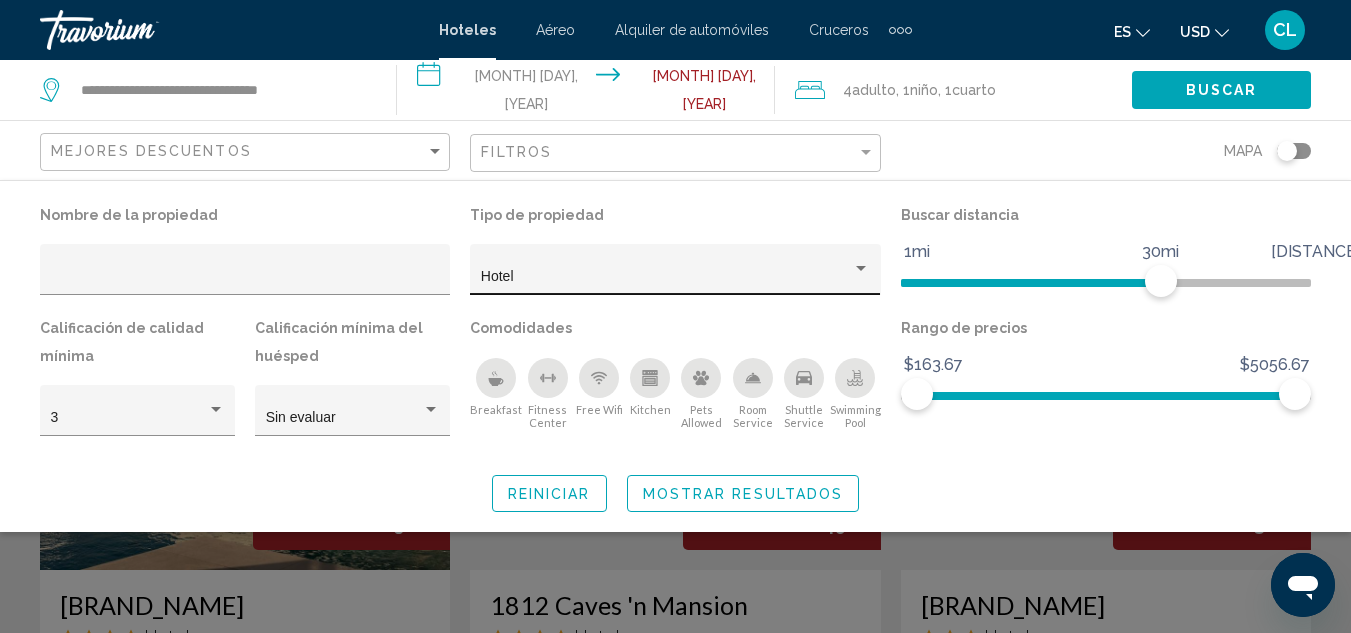click on "Hotel" at bounding box center [666, 277] 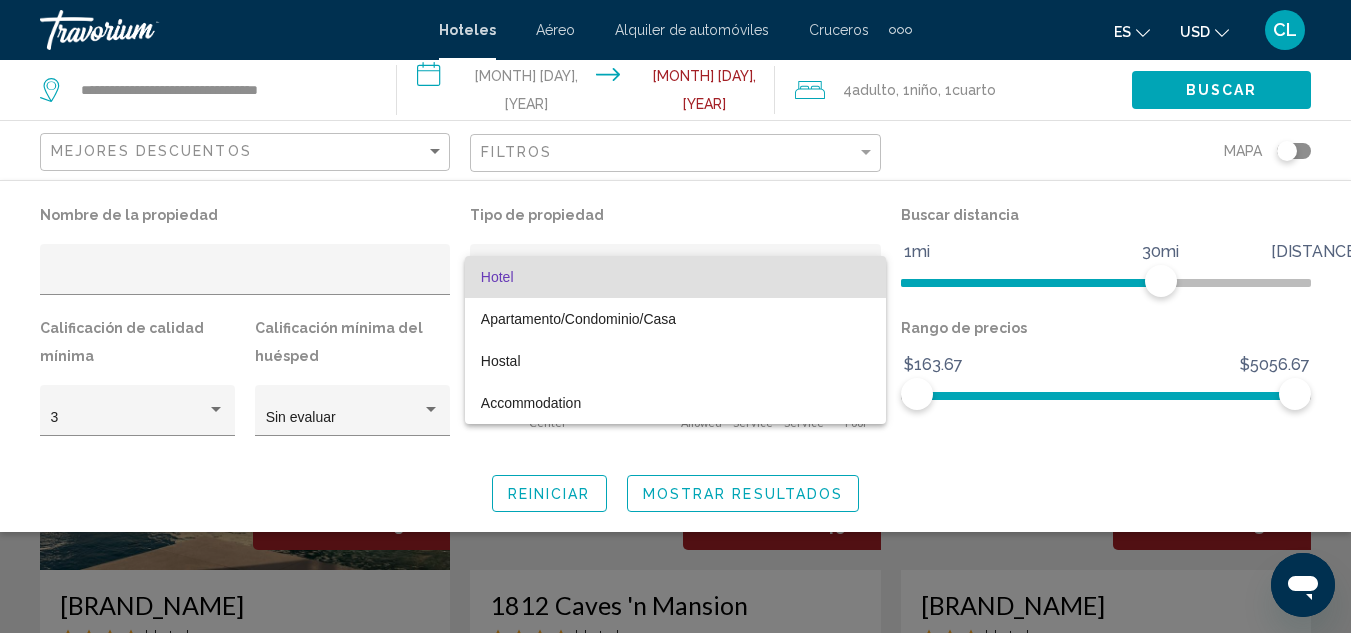 click at bounding box center [675, 316] 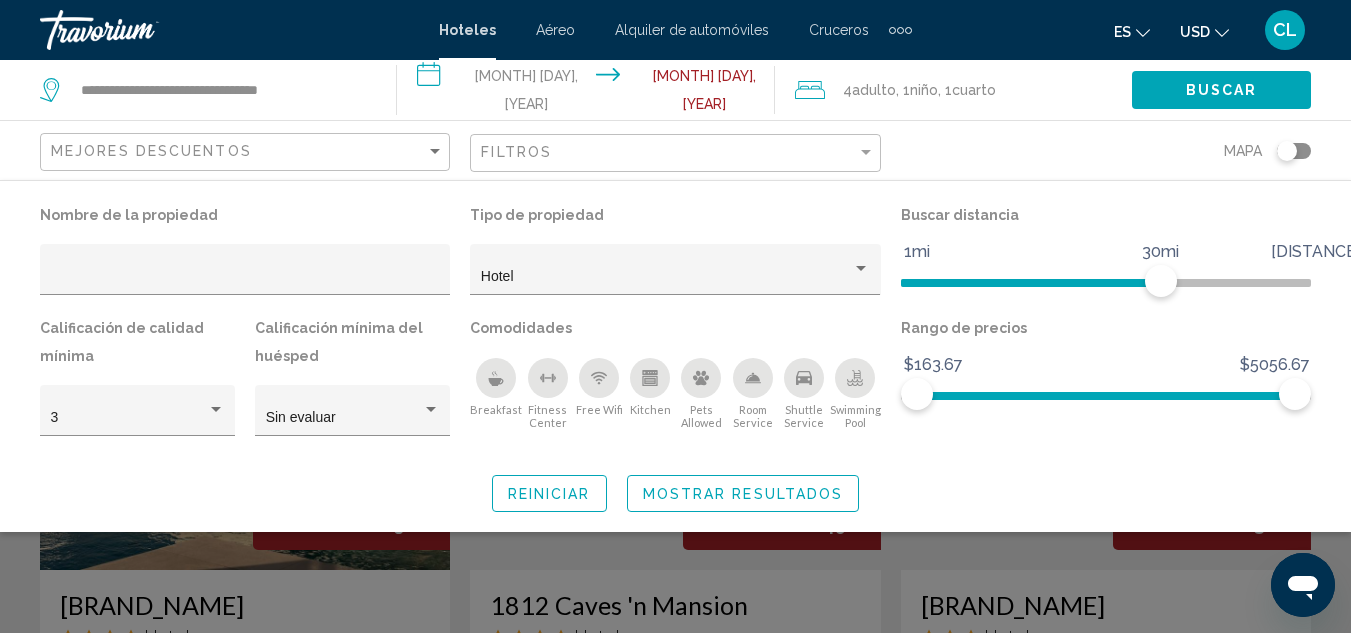 click at bounding box center (675, 466) 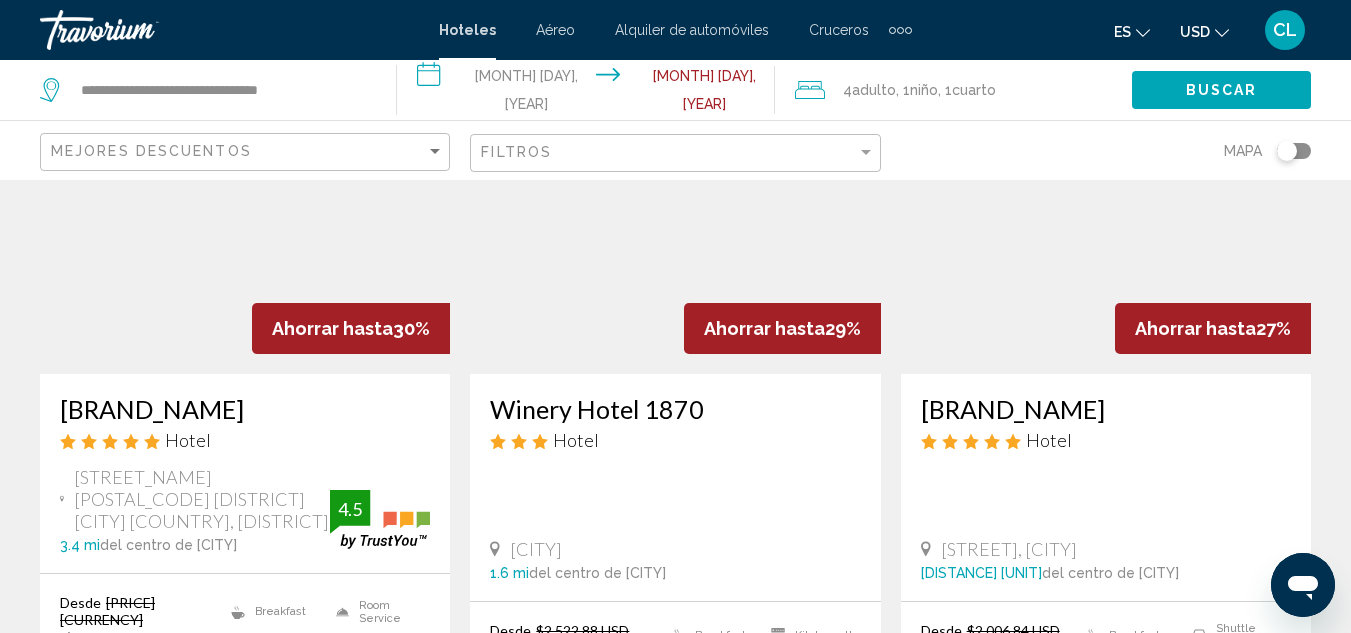 scroll, scrollTop: 1627, scrollLeft: 0, axis: vertical 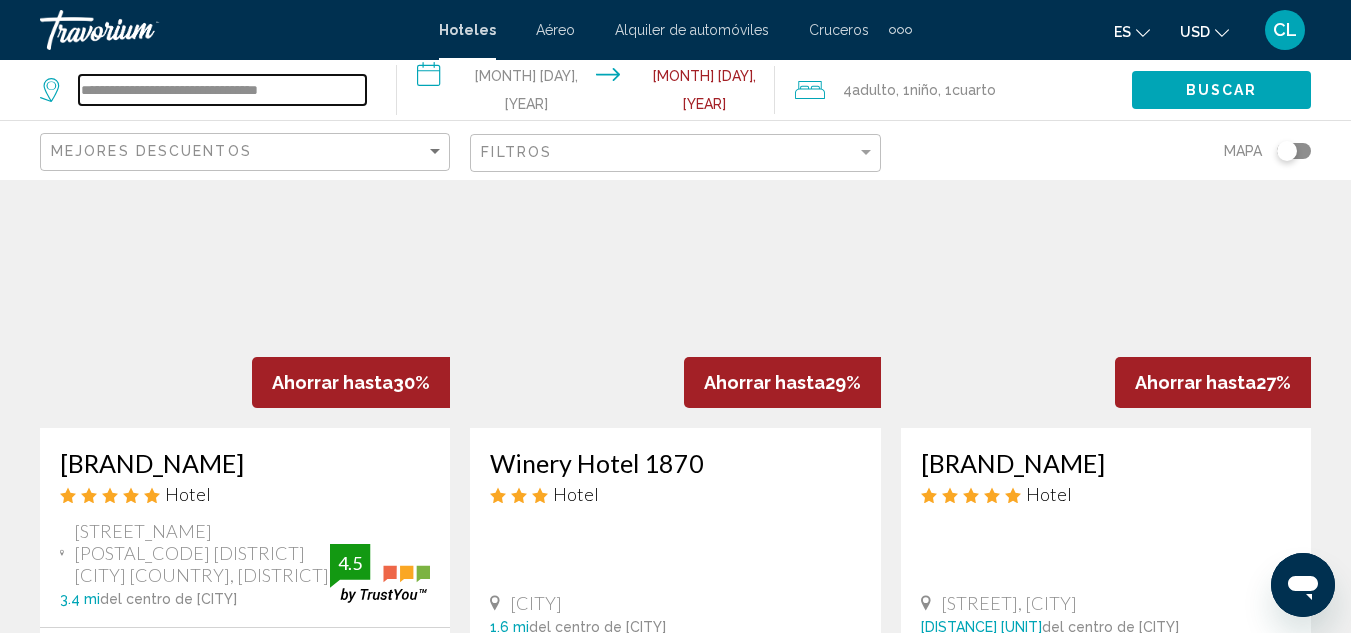 click on "**********" at bounding box center [222, 90] 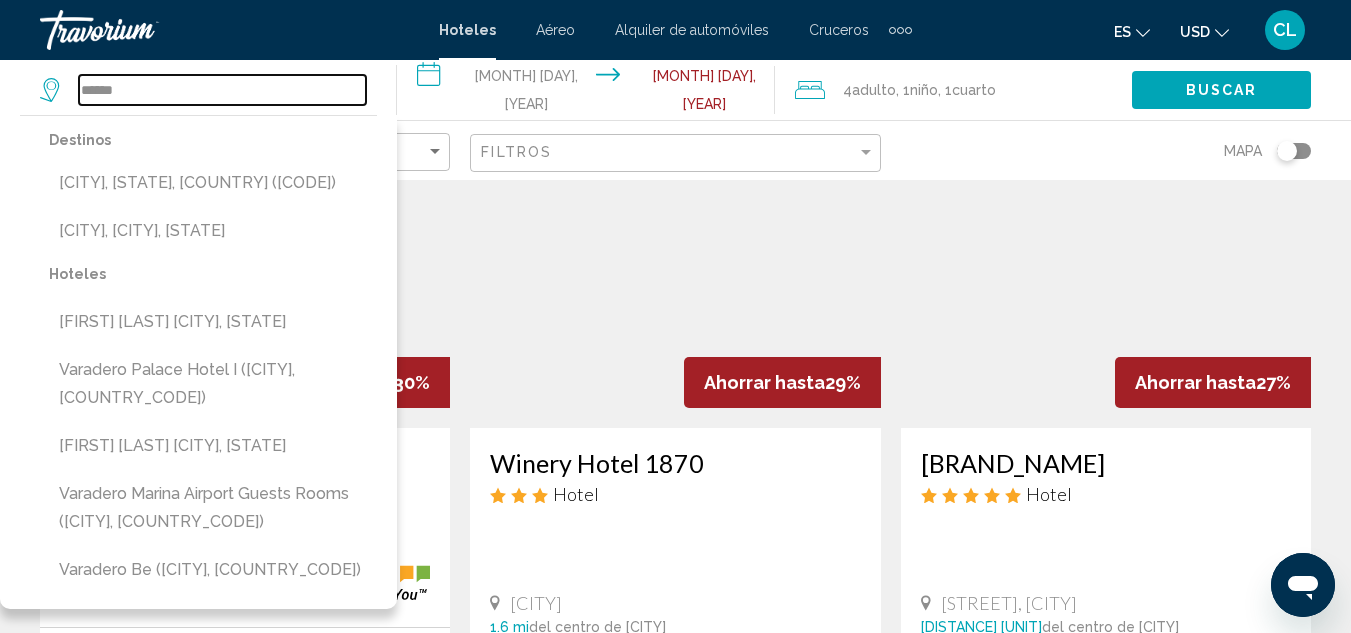 type on "******" 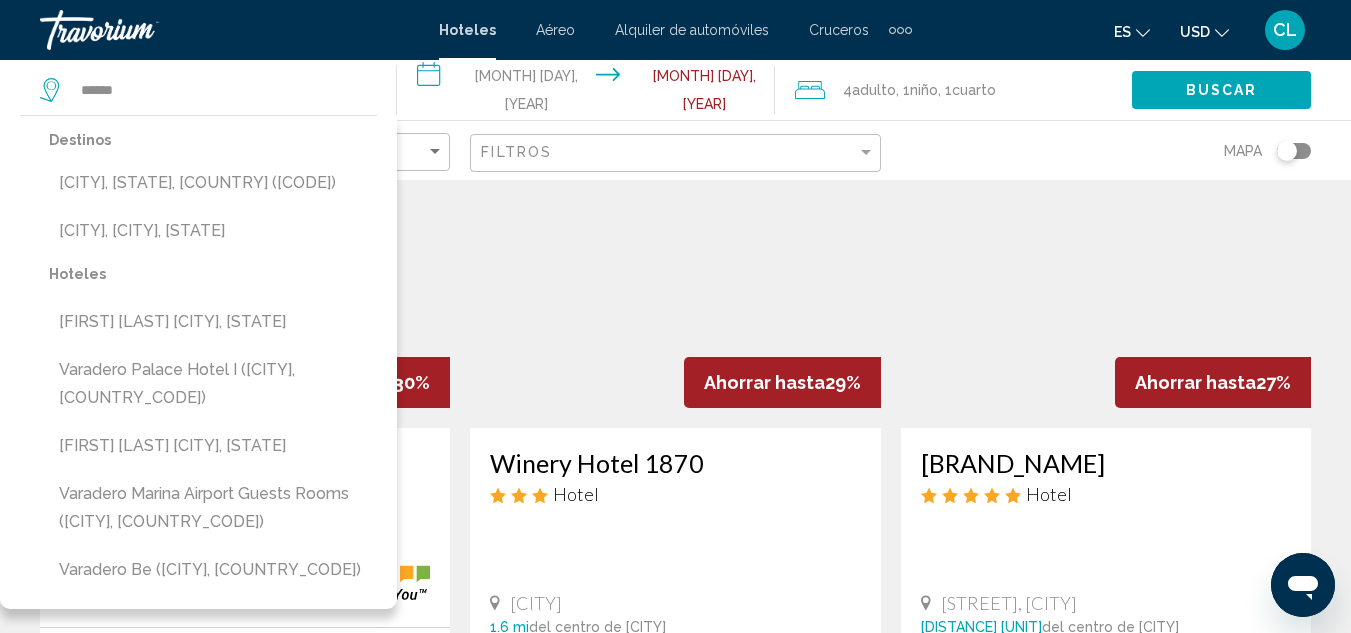 click on "[CITY], [STATE], [COUNTRY] ([CODE])" at bounding box center [213, 183] 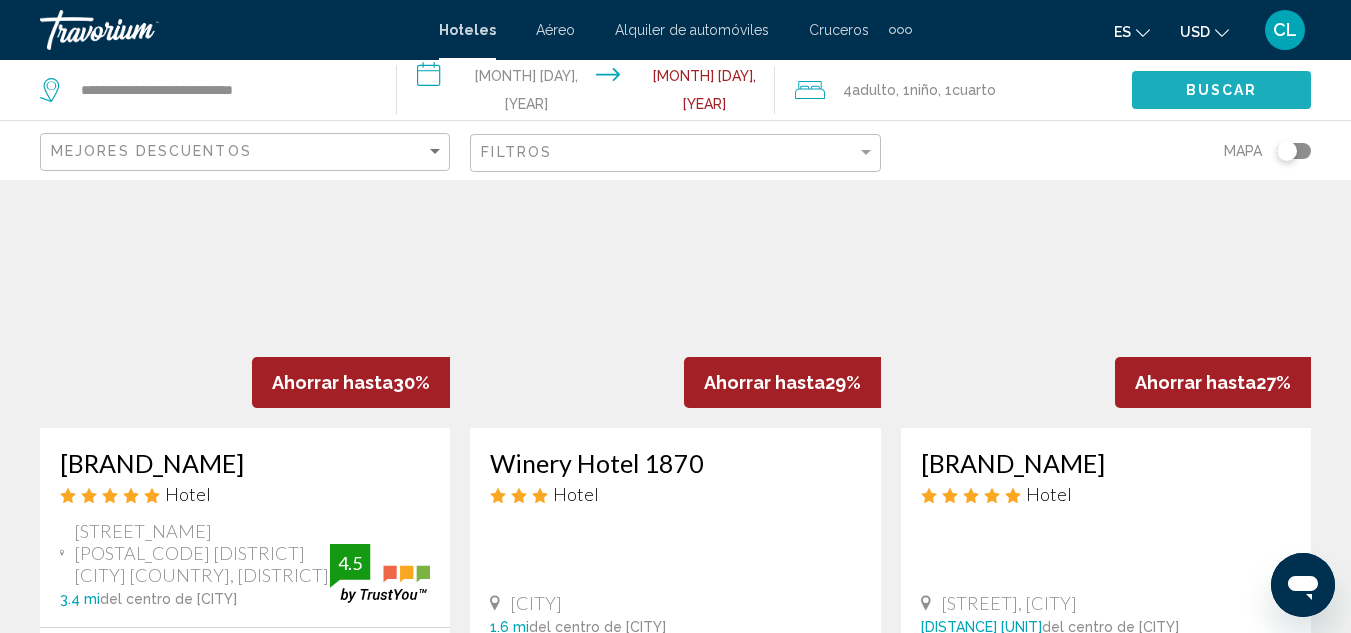 click on "Buscar" at bounding box center [1222, 91] 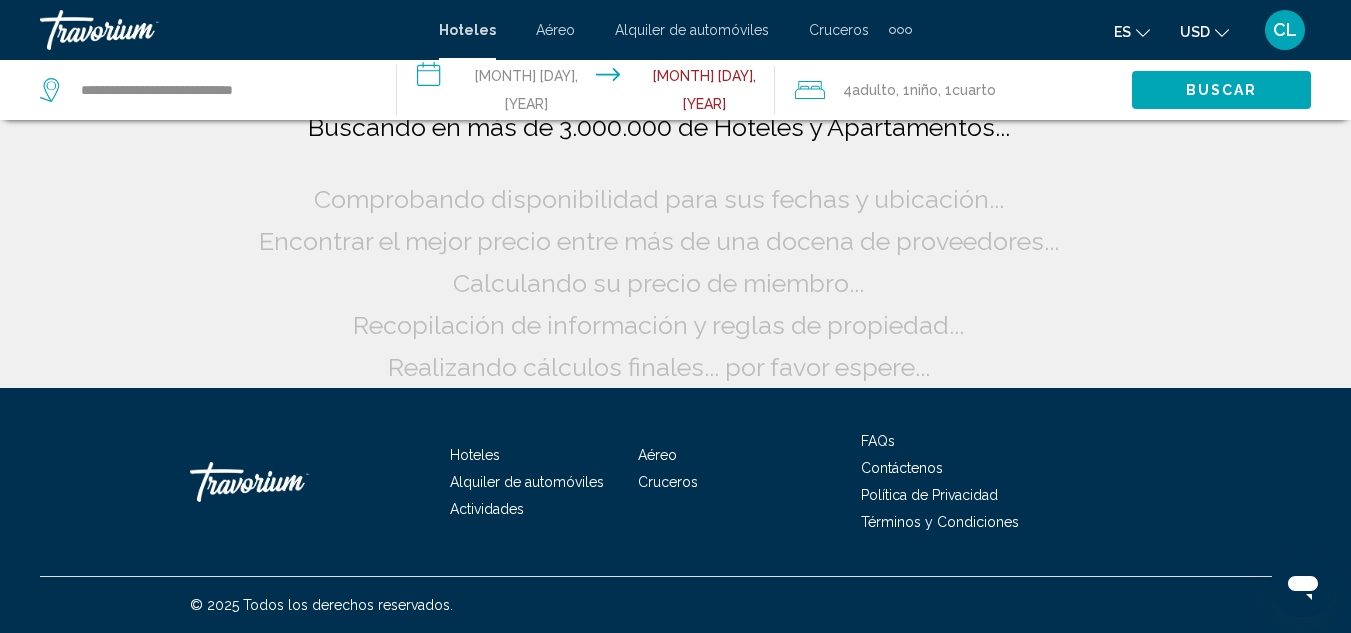 scroll, scrollTop: 24, scrollLeft: 0, axis: vertical 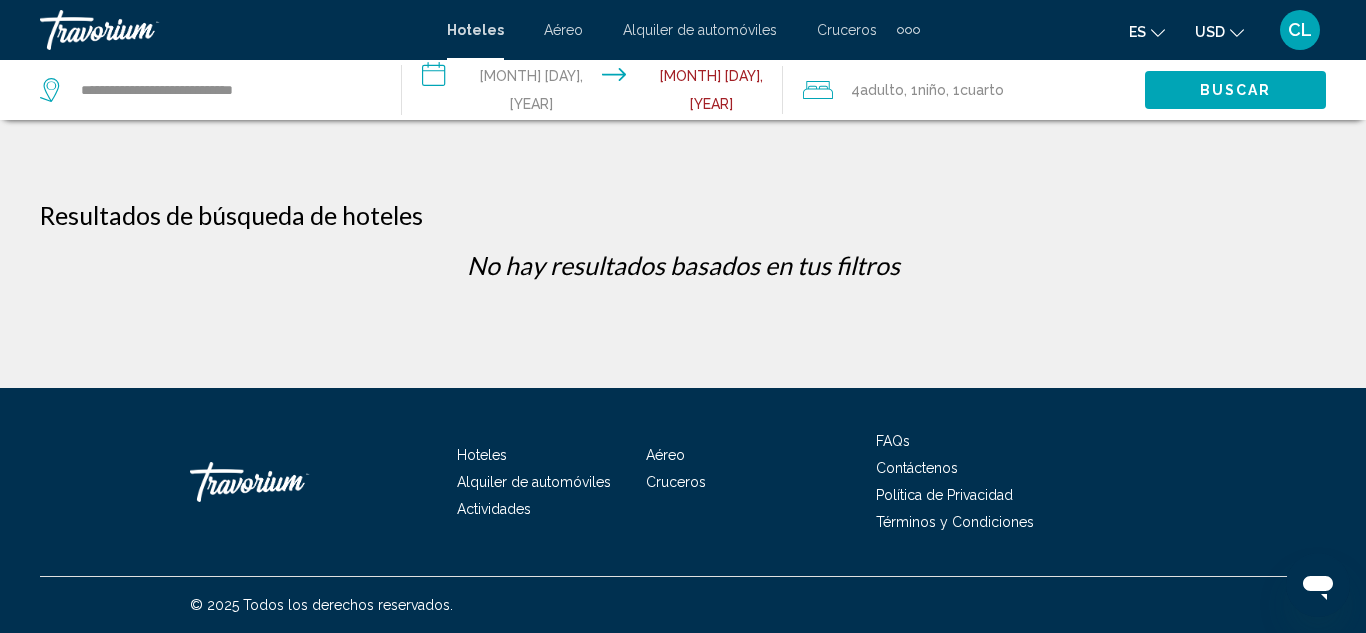click on "**********" at bounding box center [597, 93] 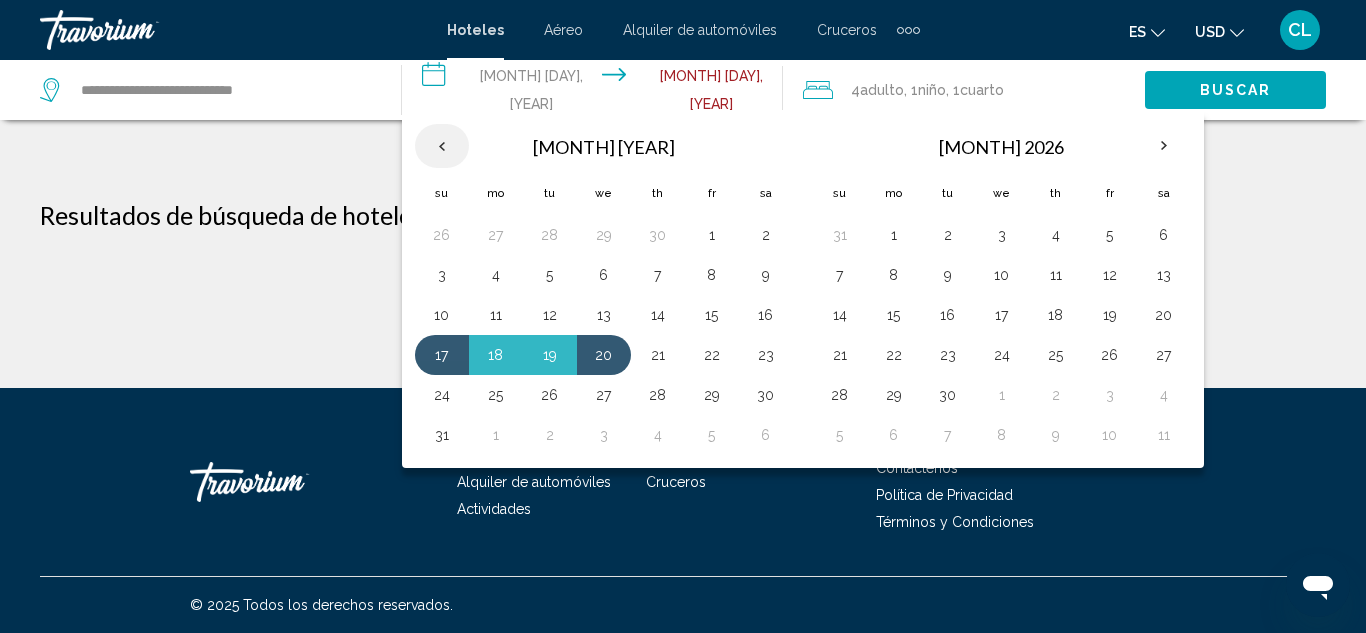 click at bounding box center [442, 146] 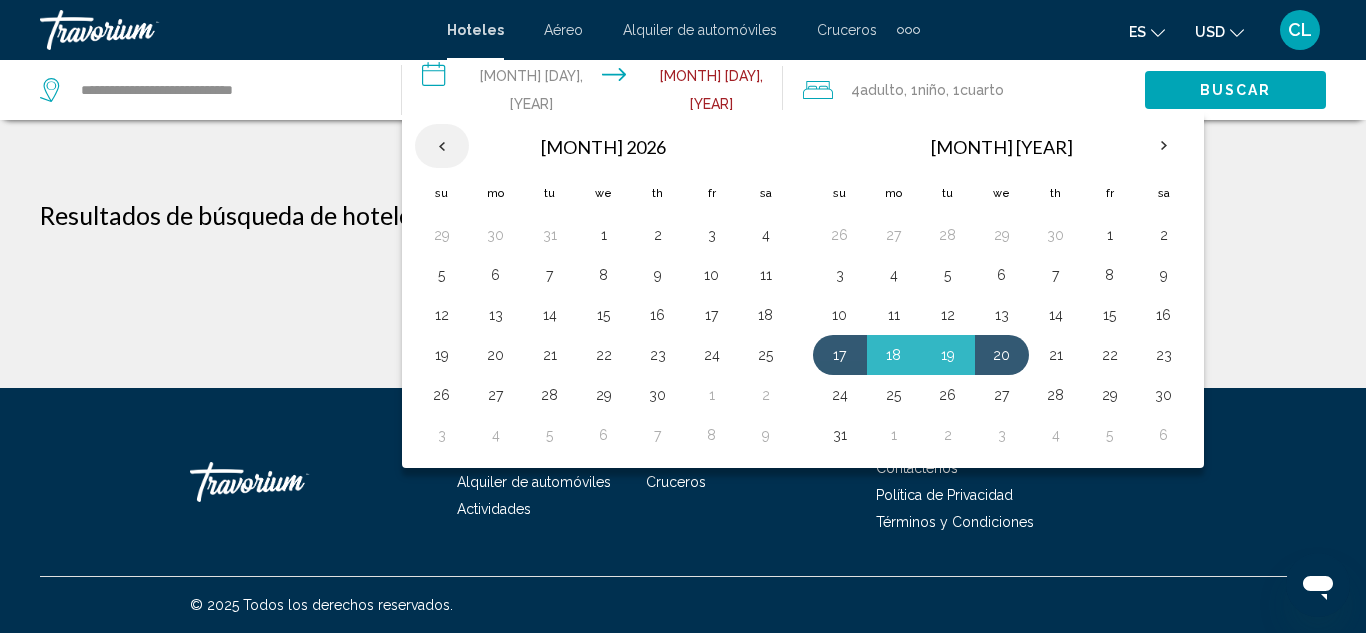 click at bounding box center (442, 146) 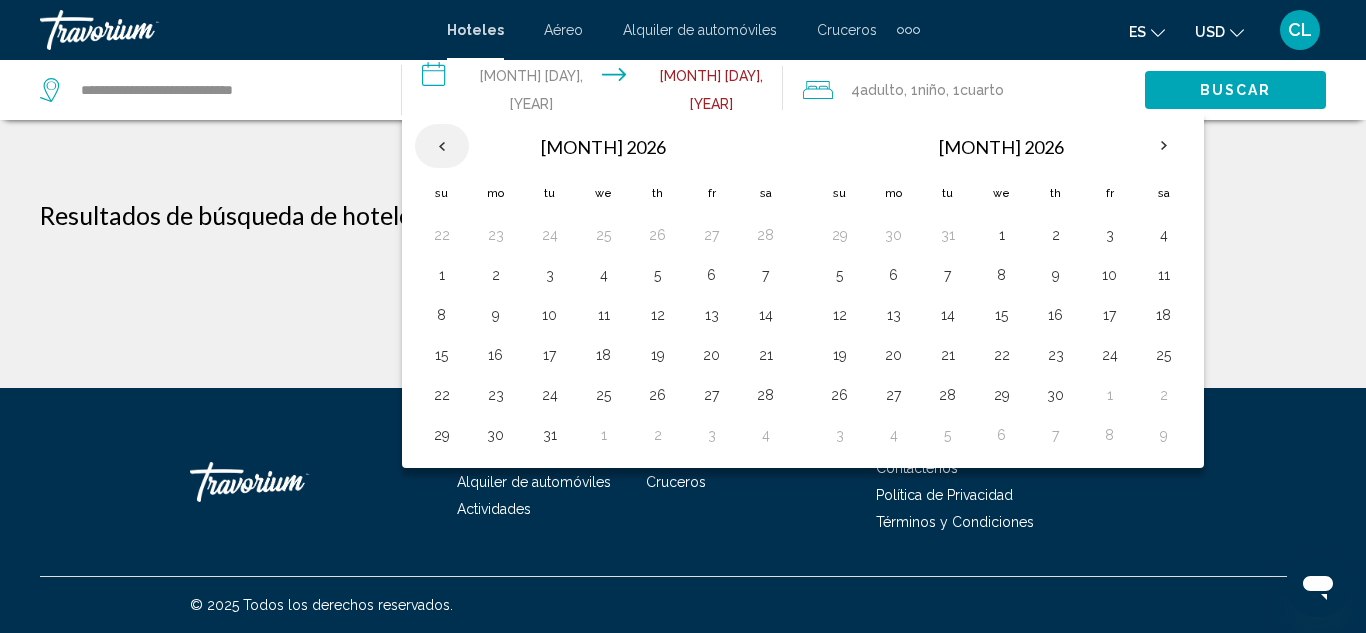 click at bounding box center [442, 146] 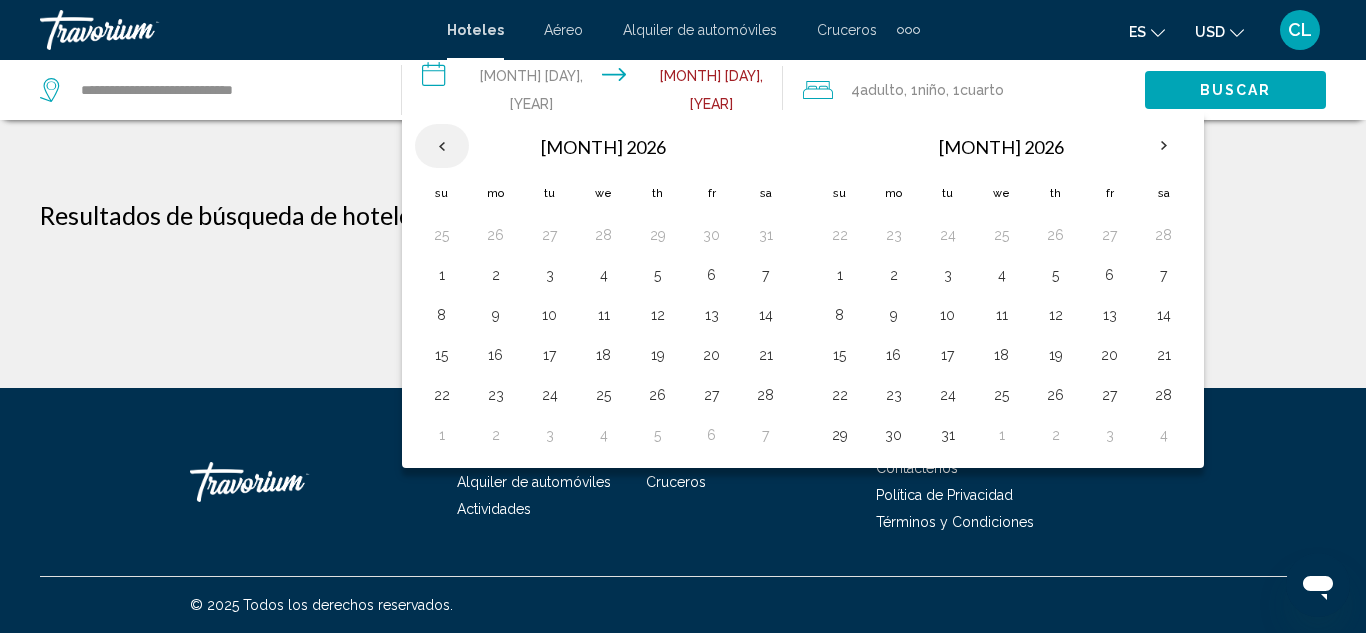 click at bounding box center (442, 146) 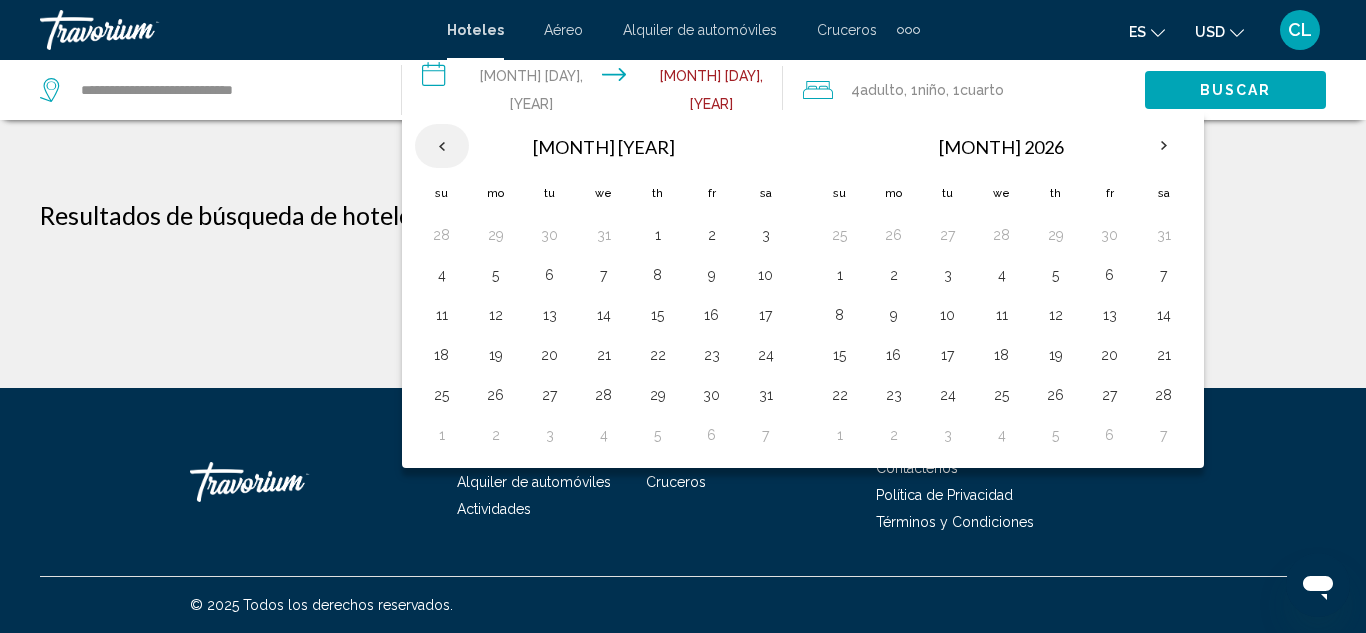click at bounding box center (442, 146) 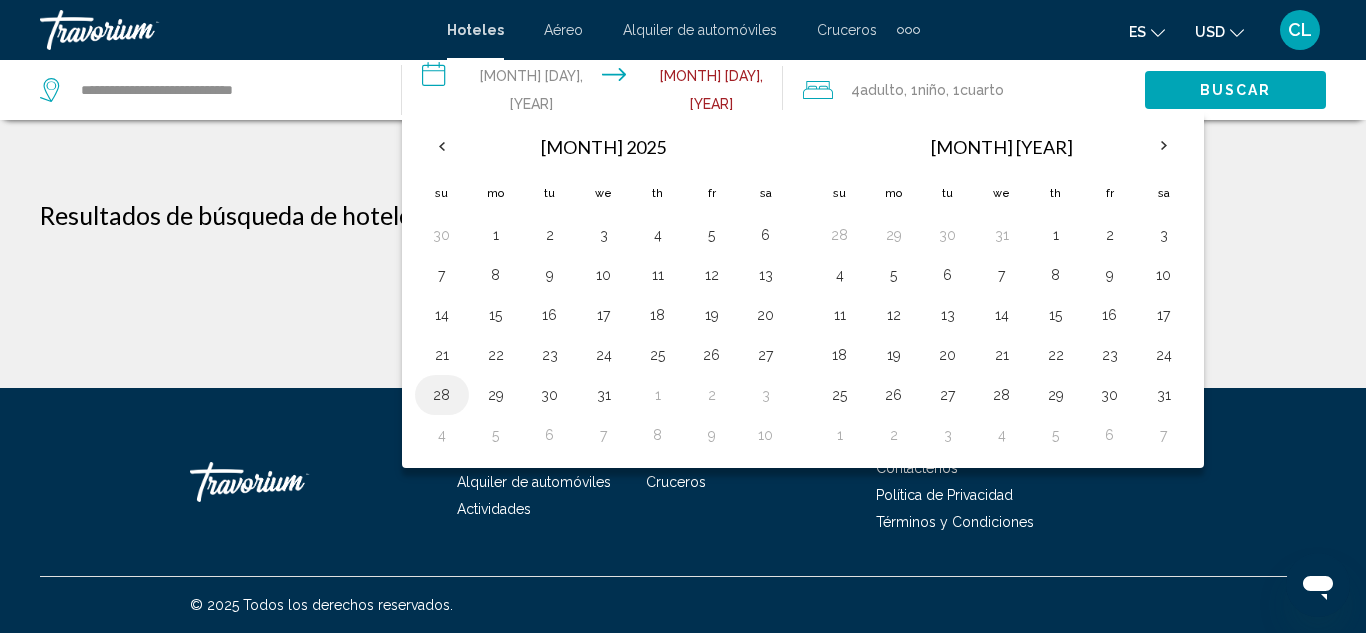 click on "28" at bounding box center (442, 395) 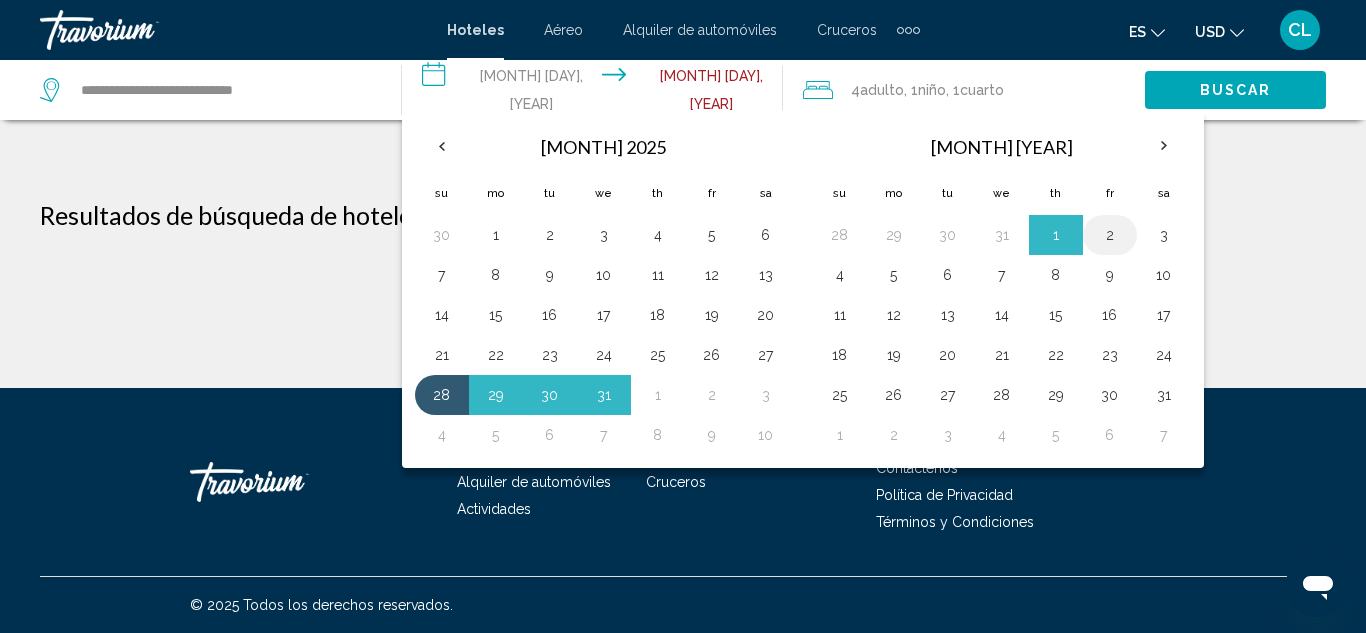 click on "2" at bounding box center (1110, 235) 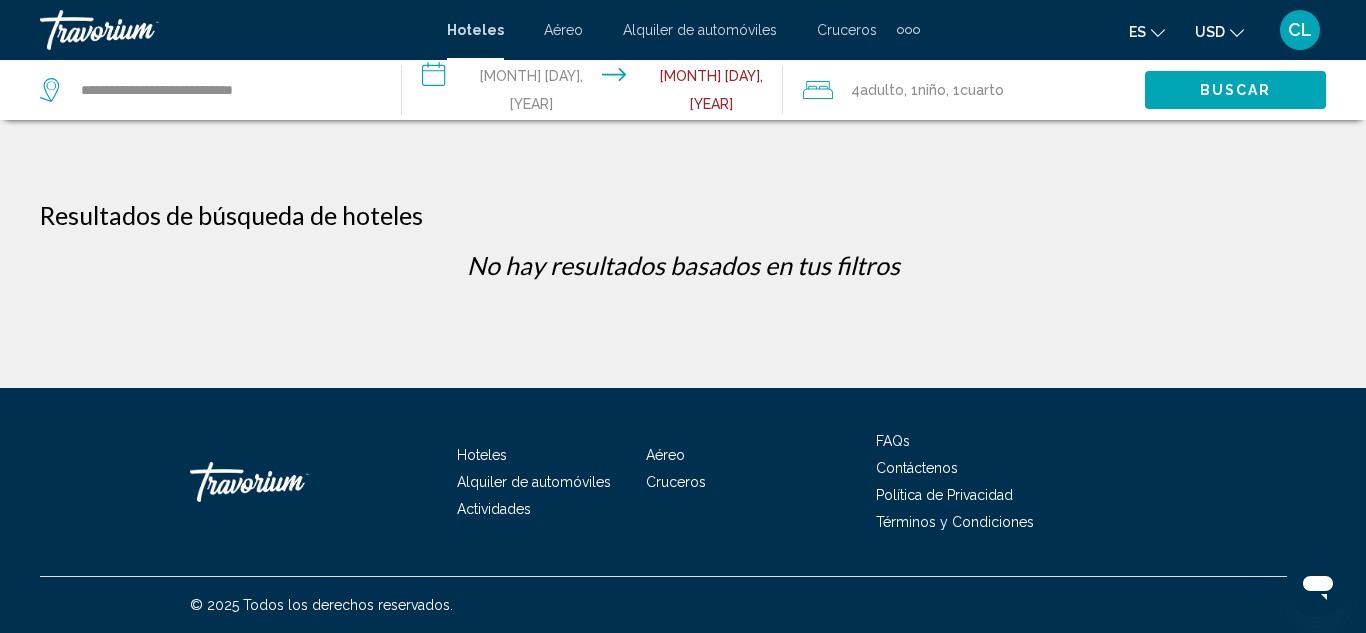 click on "Buscar" at bounding box center (1236, 91) 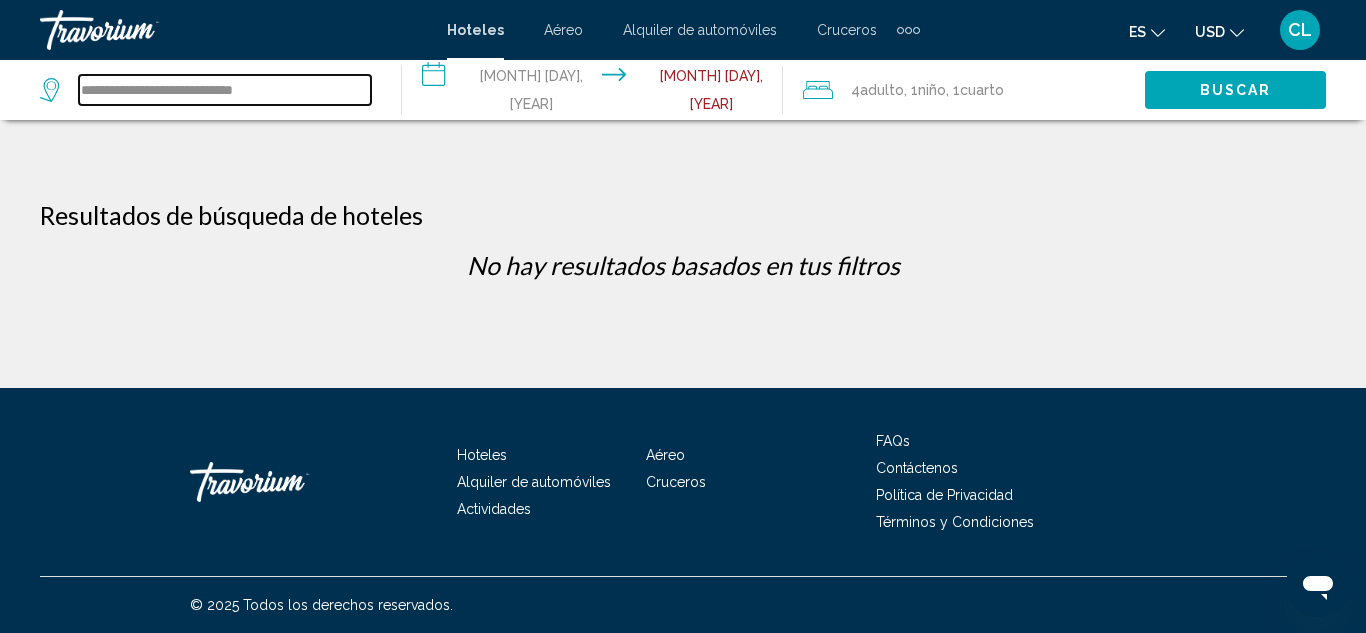 click on "**********" at bounding box center [225, 90] 